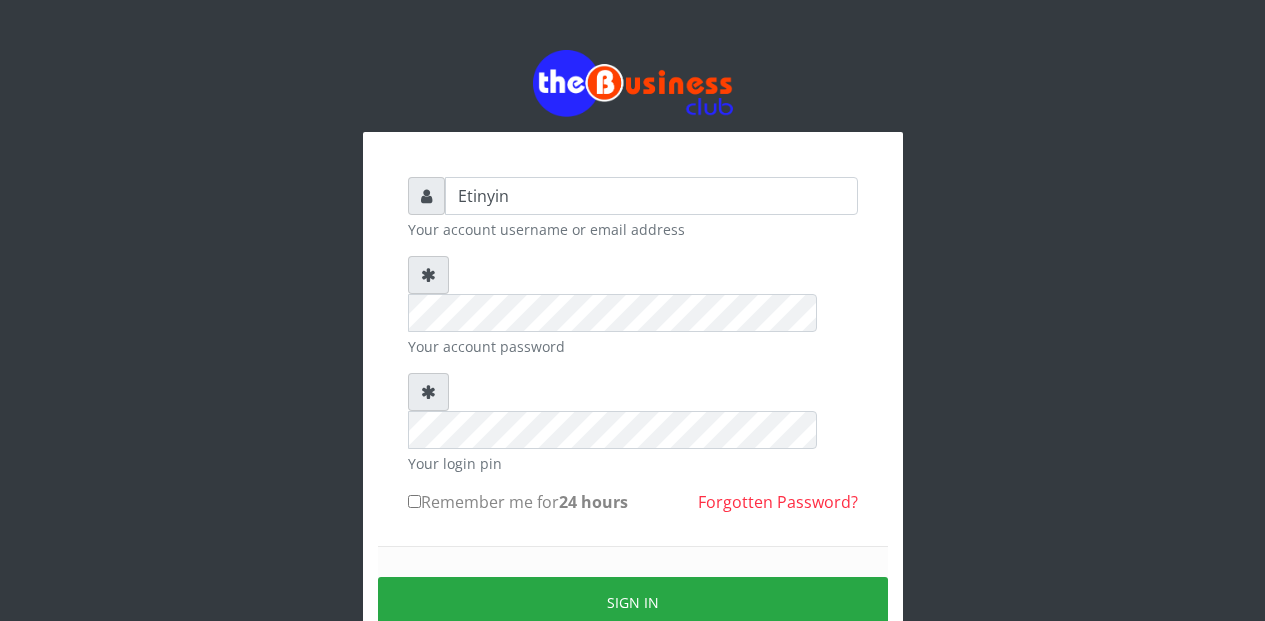 scroll, scrollTop: 0, scrollLeft: 0, axis: both 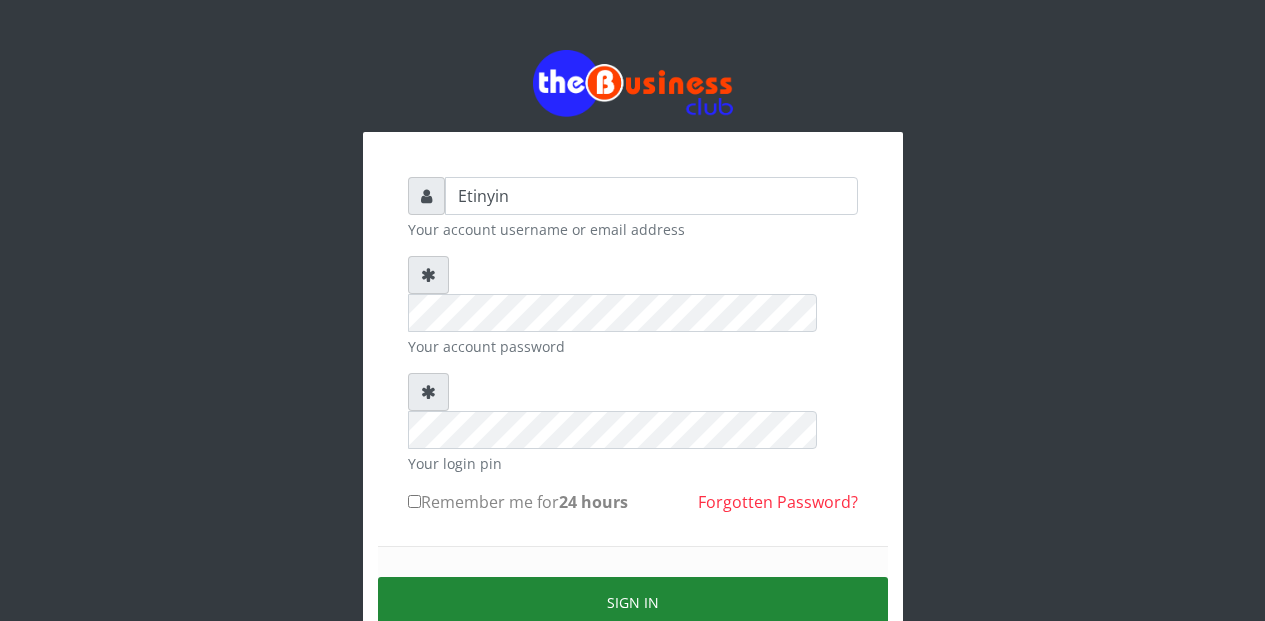 click on "Sign in" at bounding box center [633, 602] 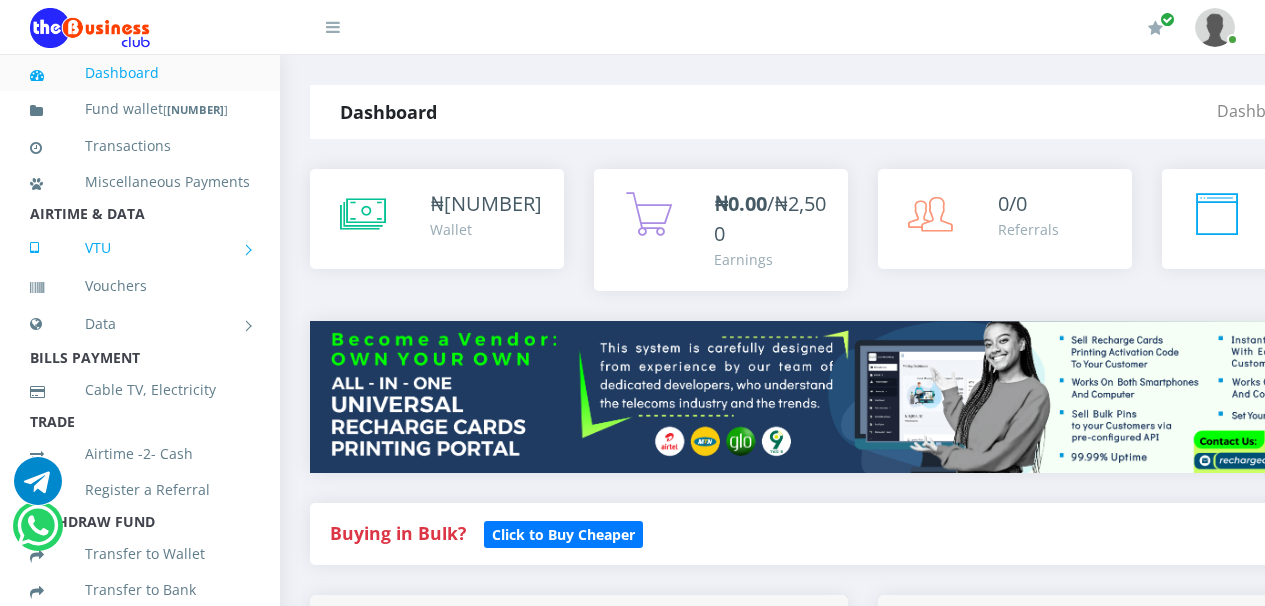 scroll, scrollTop: 0, scrollLeft: 0, axis: both 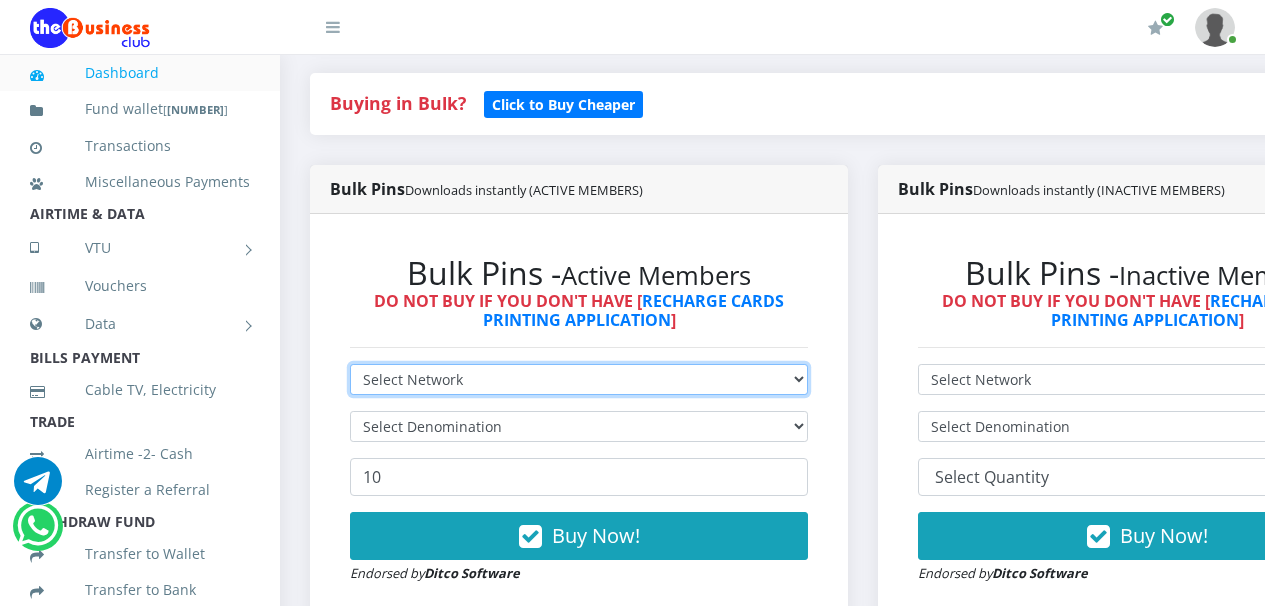 click on "Select Network
MTN
Globacom
9Mobile
Airtel" at bounding box center (579, 379) 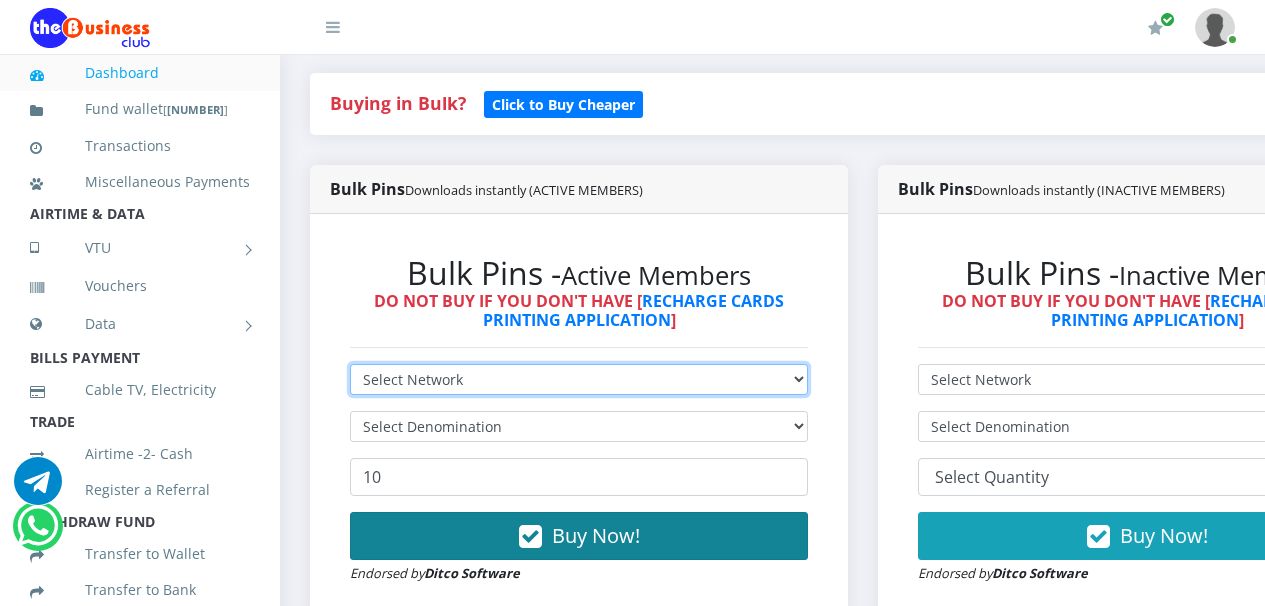 select on "Airtel" 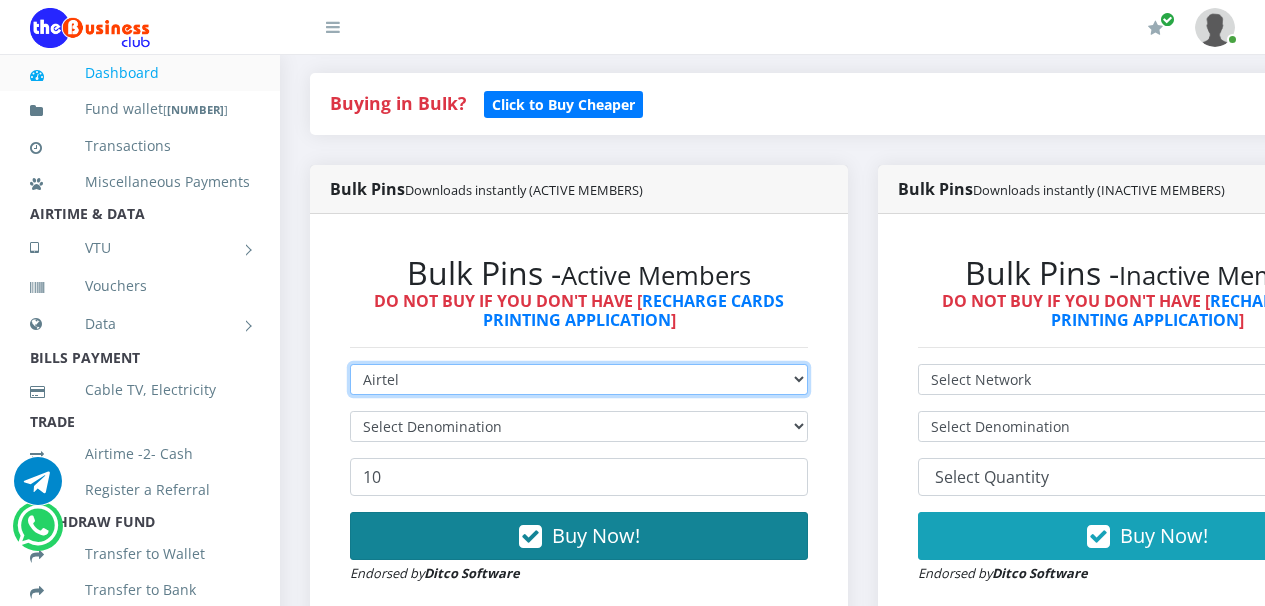 click on "Select Network
MTN
Globacom
9Mobile
Airtel" at bounding box center [579, 379] 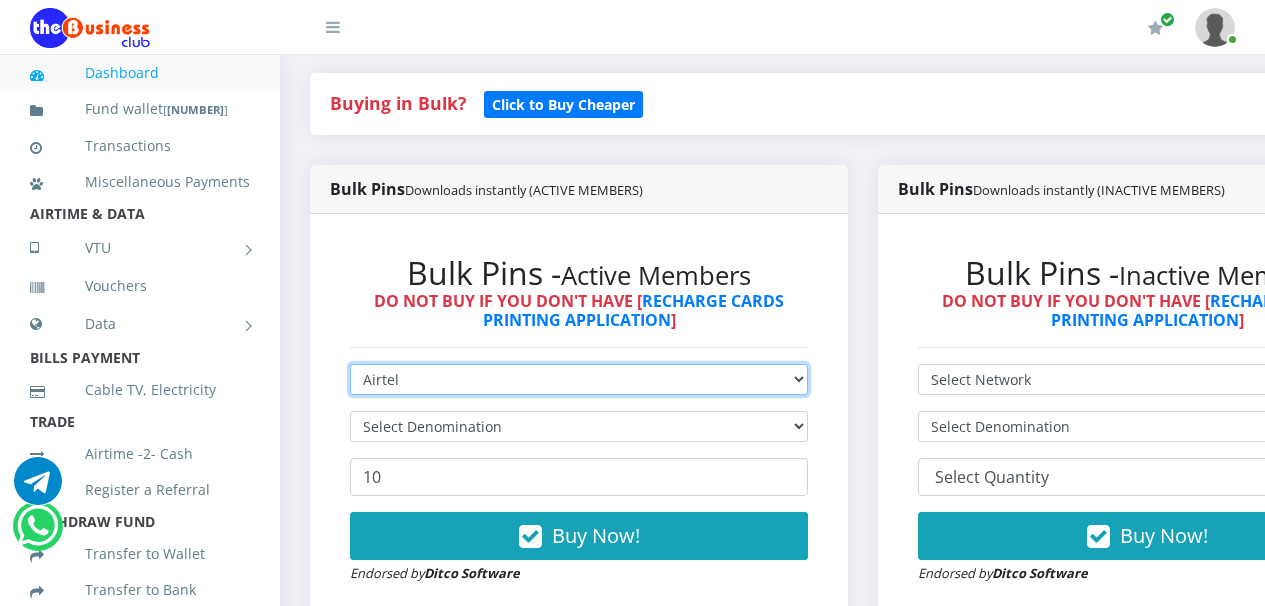 type 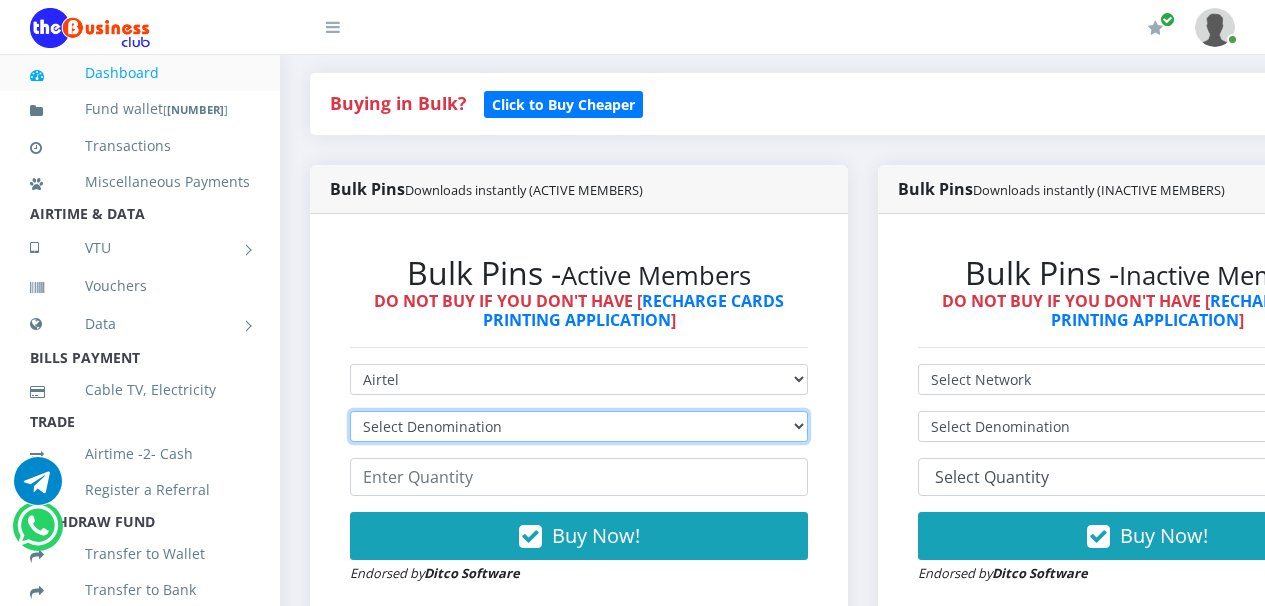 click on "Select Denomination Airtel NGN100 - ₦96.36 Airtel NGN200 - ₦192.72 Airtel NGN500 - ₦481.80 Airtel NGN1000 - ₦963.60" at bounding box center (579, 426) 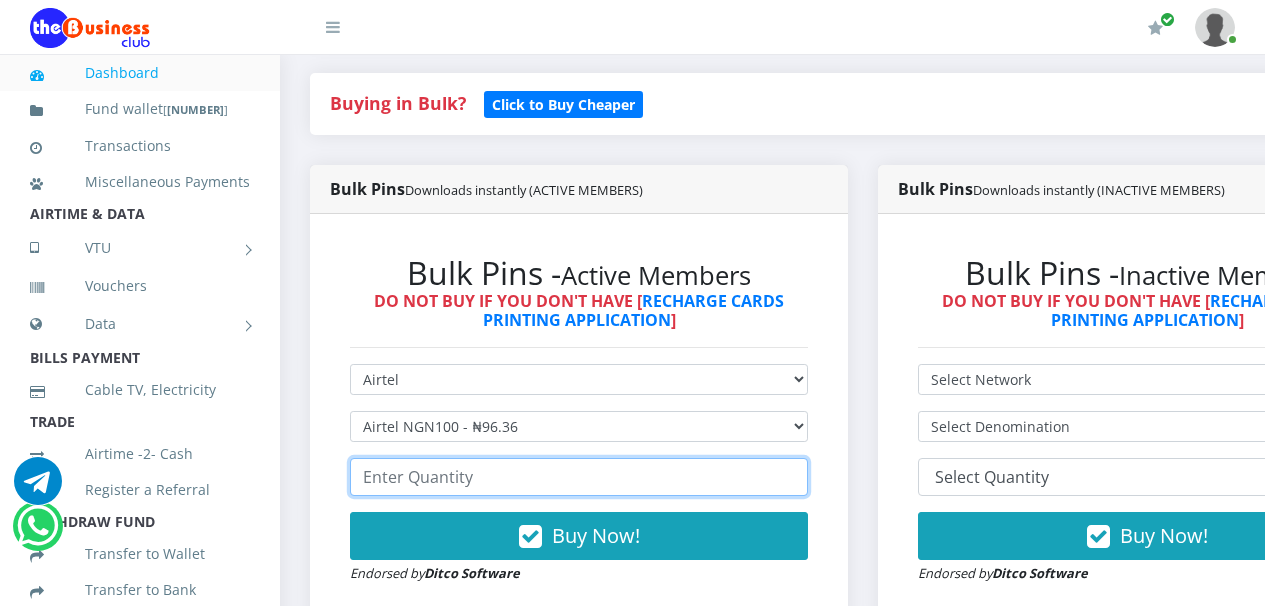 click at bounding box center (579, 477) 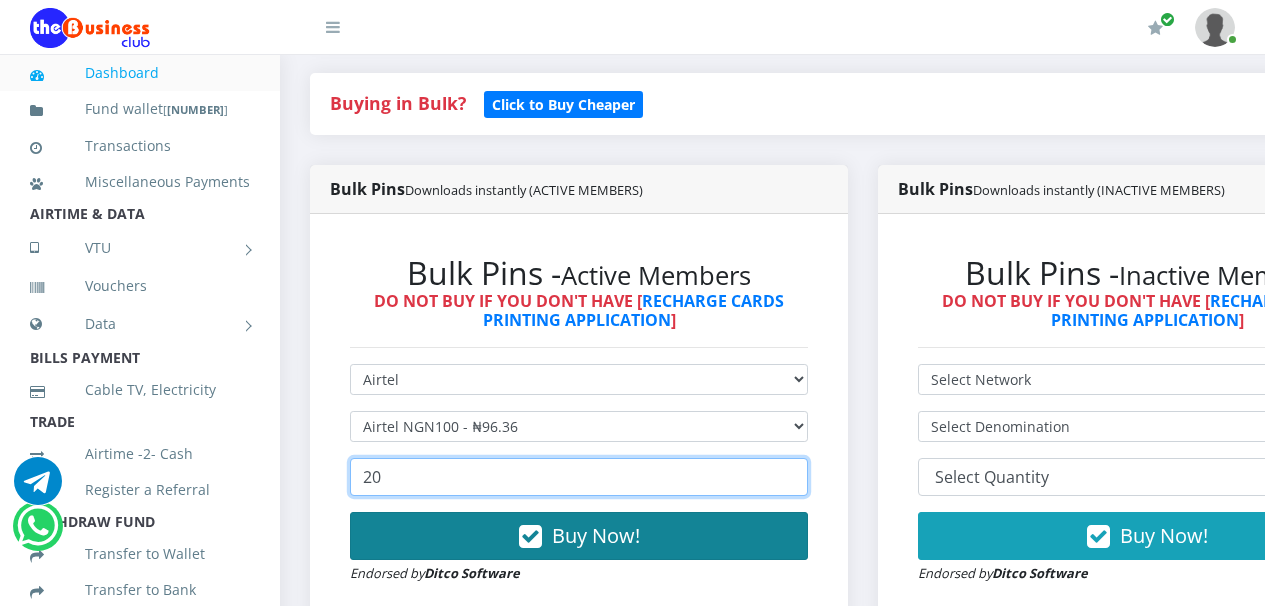 type on "20" 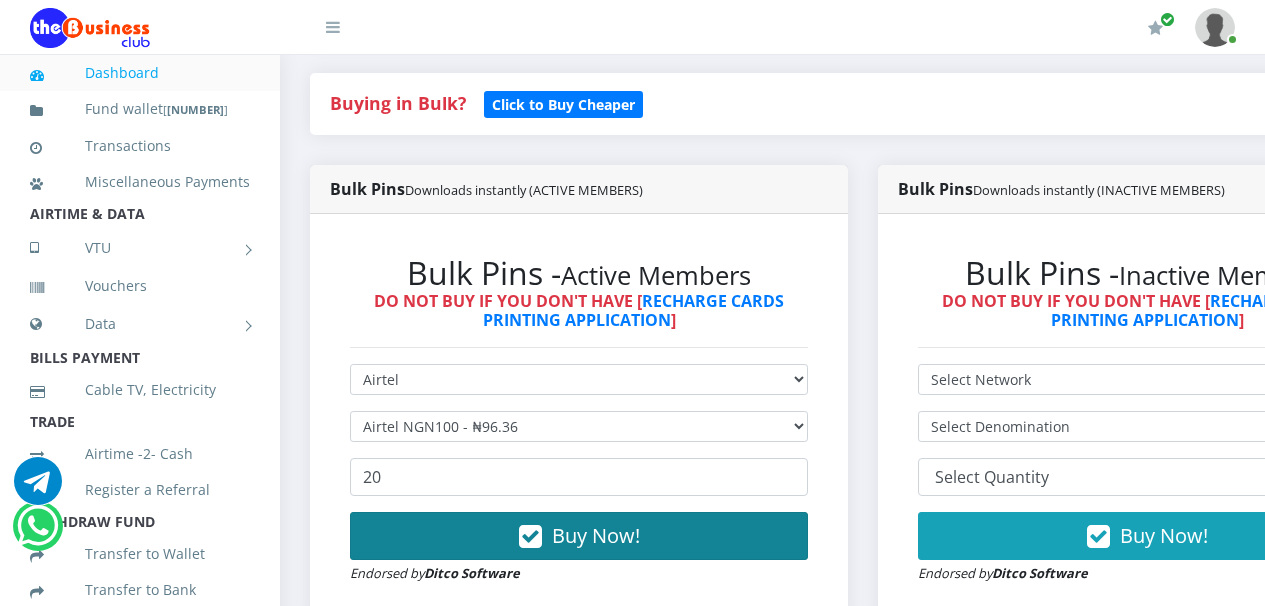 click at bounding box center [530, 537] 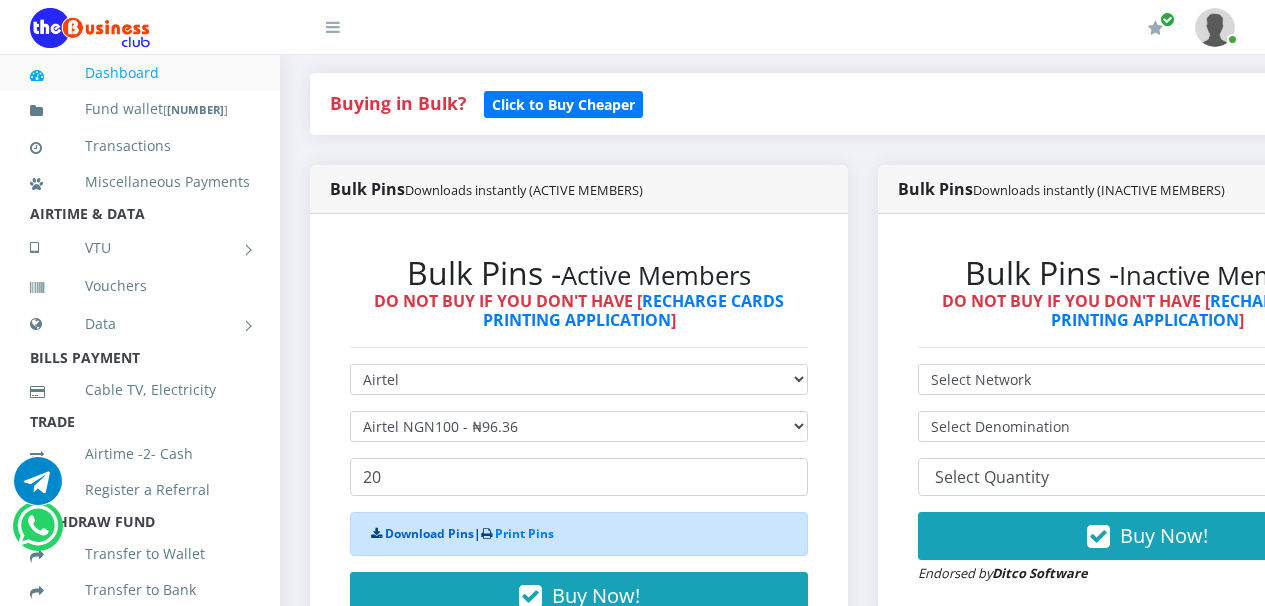 click on "Download Pins" at bounding box center (429, 533) 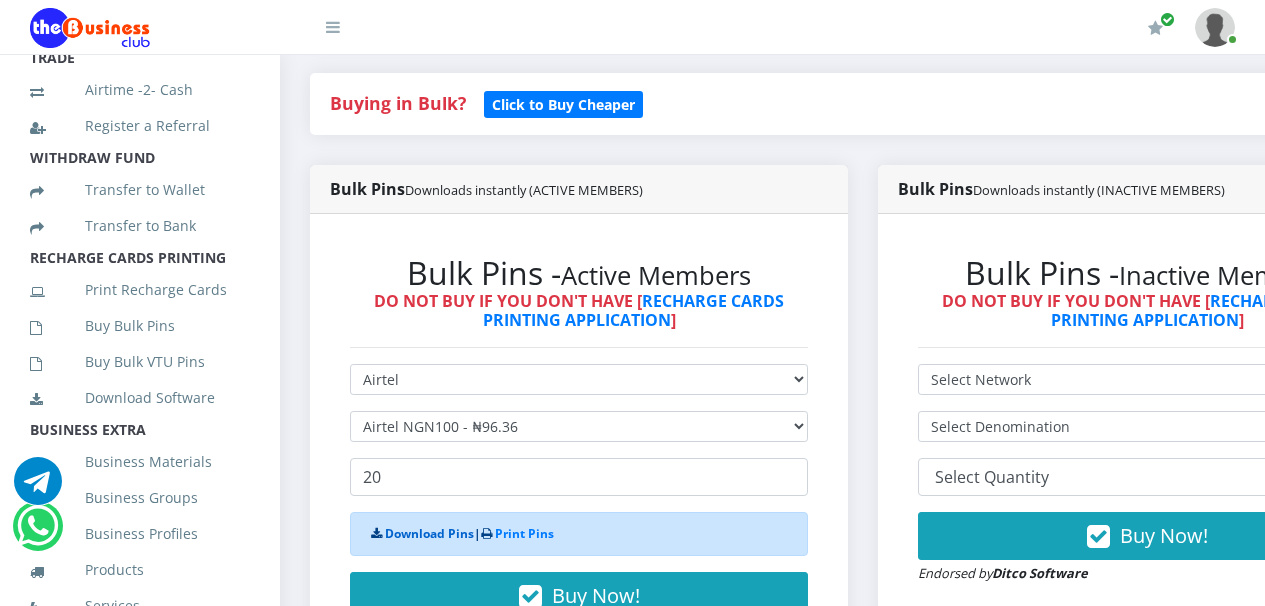 scroll, scrollTop: 392, scrollLeft: 0, axis: vertical 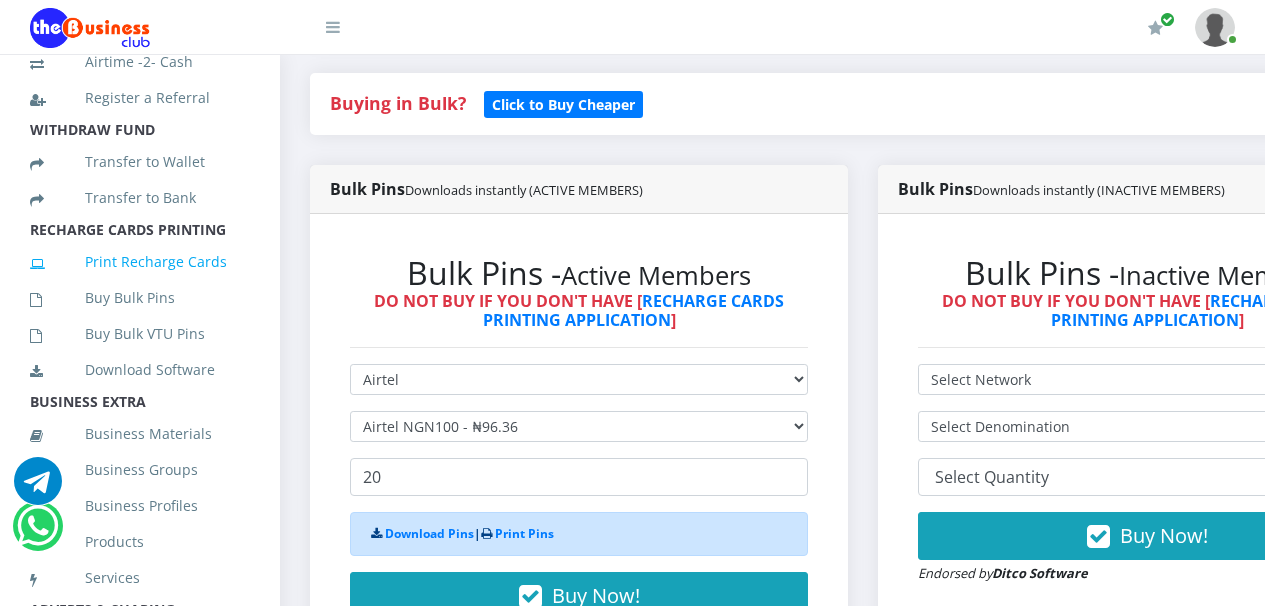 click on "Print Recharge Cards" at bounding box center (140, 262) 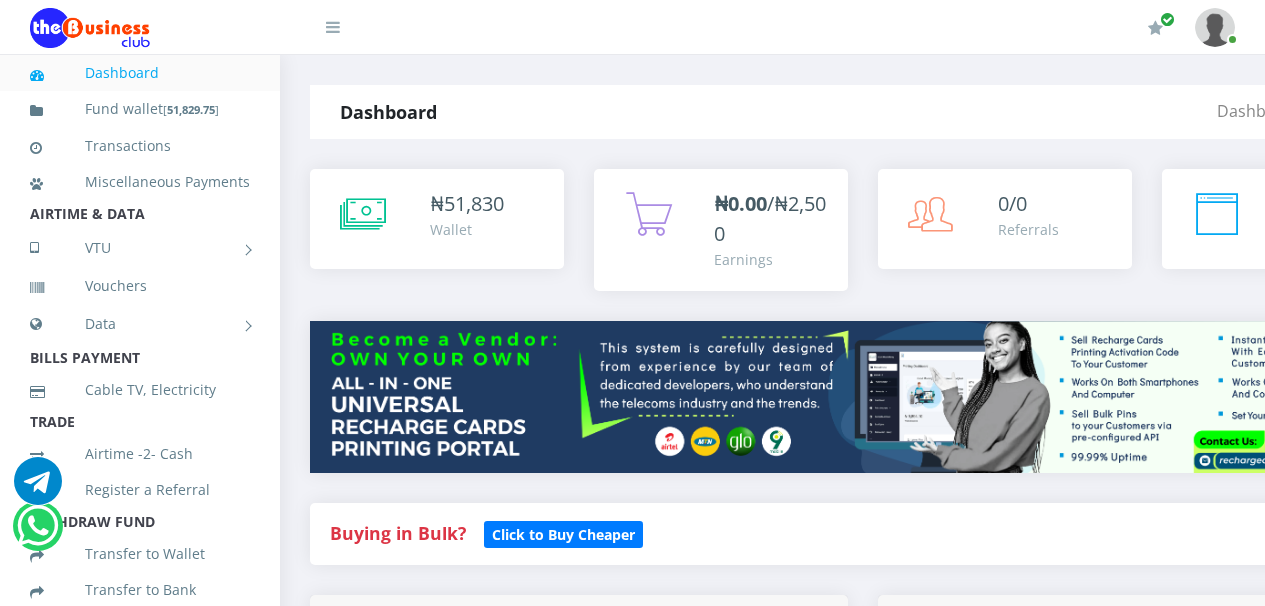 scroll, scrollTop: 0, scrollLeft: 0, axis: both 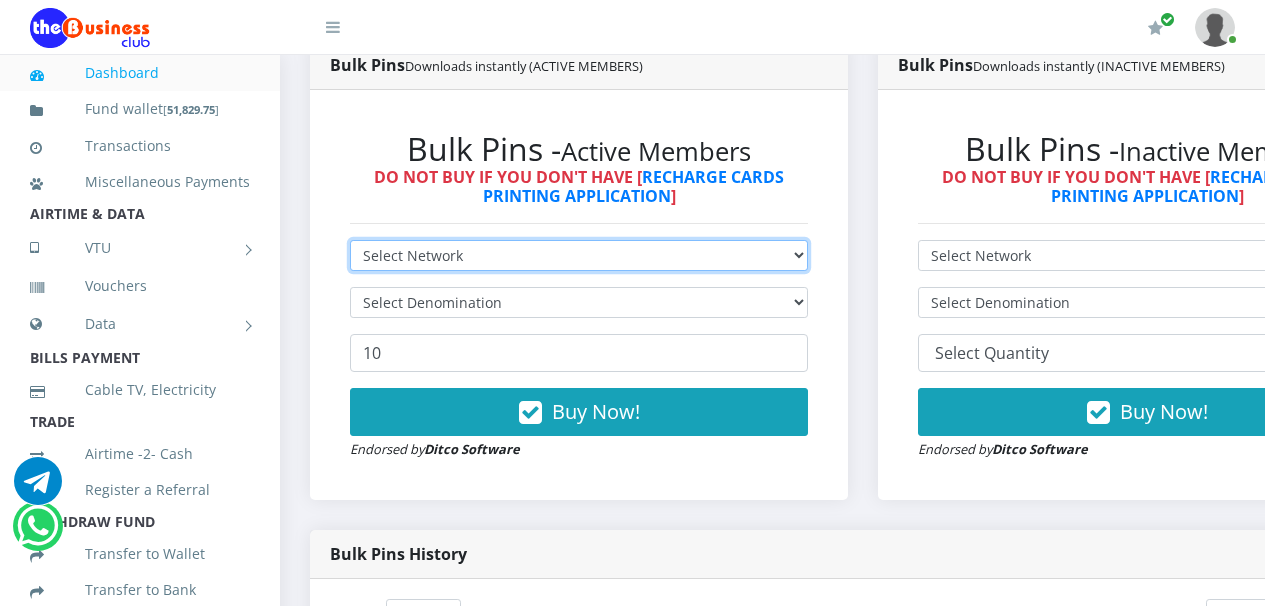 click on "Select Network
MTN
Globacom
9Mobile
Airtel" at bounding box center (579, 255) 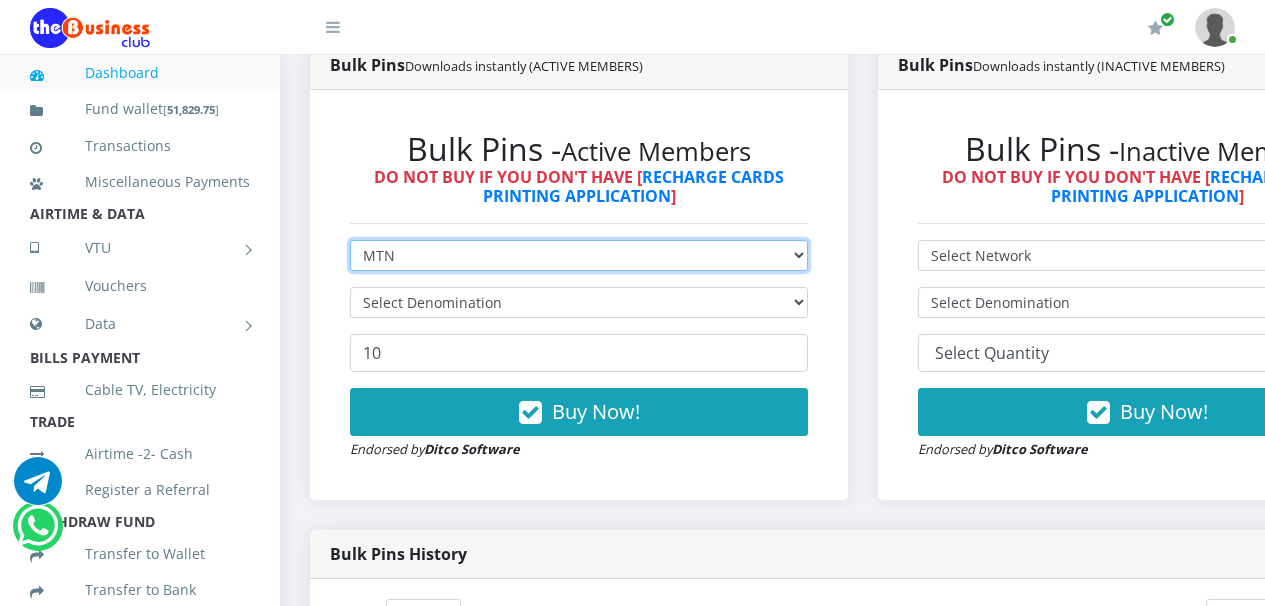 click on "Select Network
MTN
Globacom
9Mobile
Airtel" at bounding box center [579, 255] 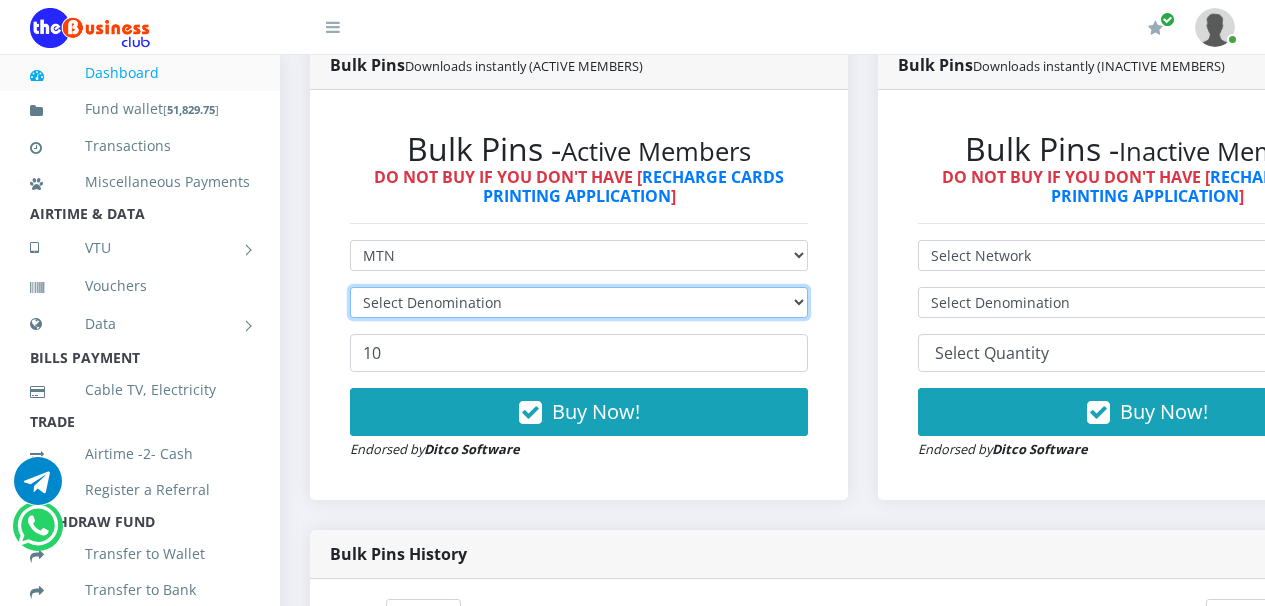 click on "Select Denomination" at bounding box center (579, 302) 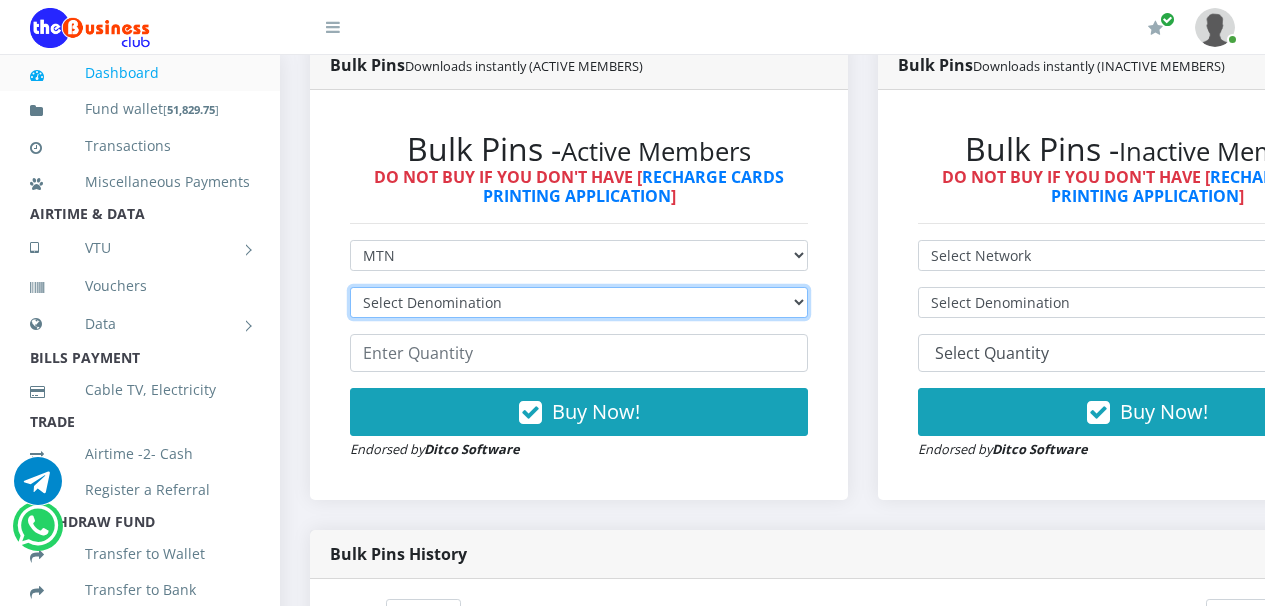 select on "96.94-100" 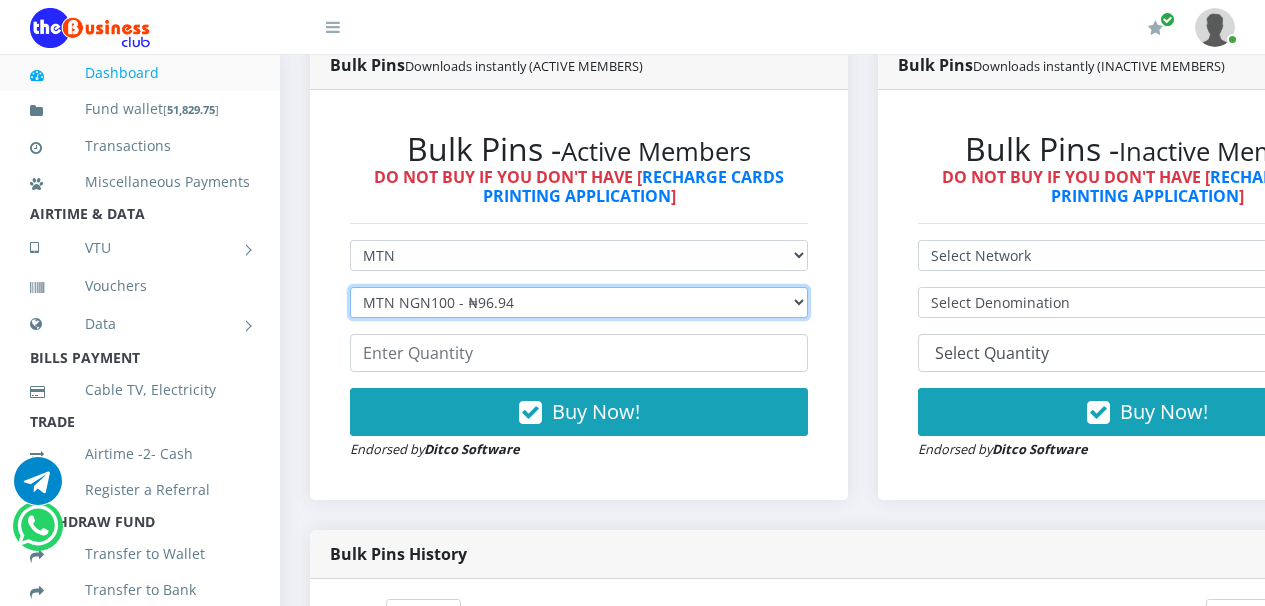 click on "Select Denomination MTN NGN100 - ₦96.94 MTN NGN200 - ₦193.88 MTN NGN400 - ₦387.76 MTN NGN500 - ₦484.70 MTN NGN1000 - ₦969.40 MTN NGN1500 - ₦1,454.10" at bounding box center (579, 302) 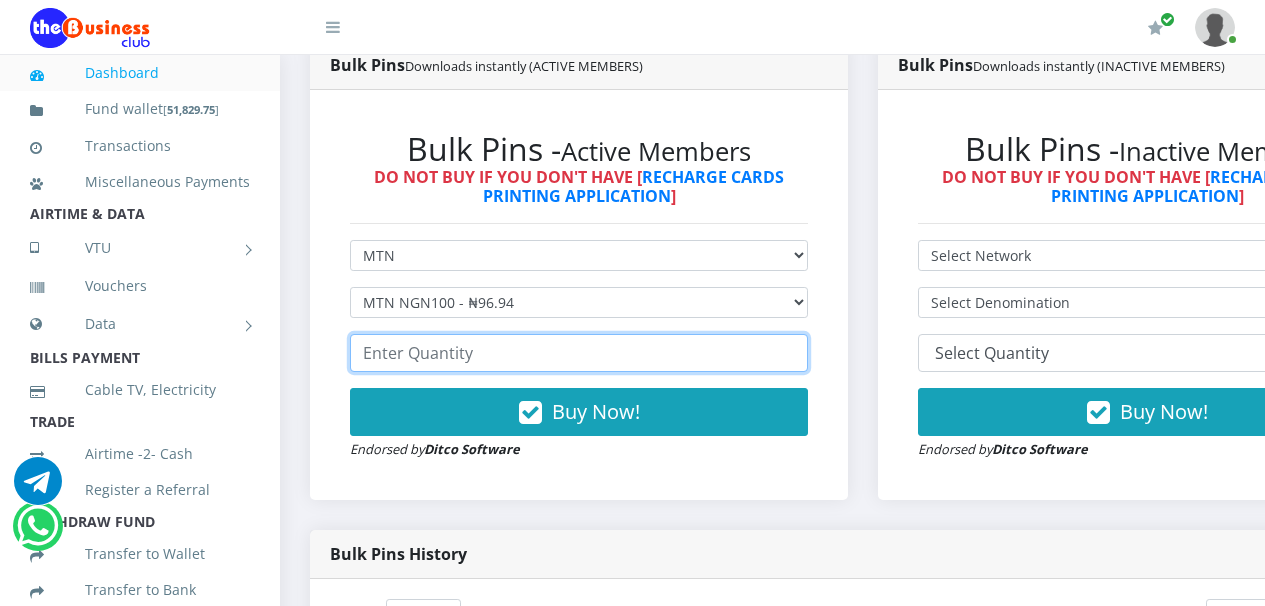 click at bounding box center [579, 353] 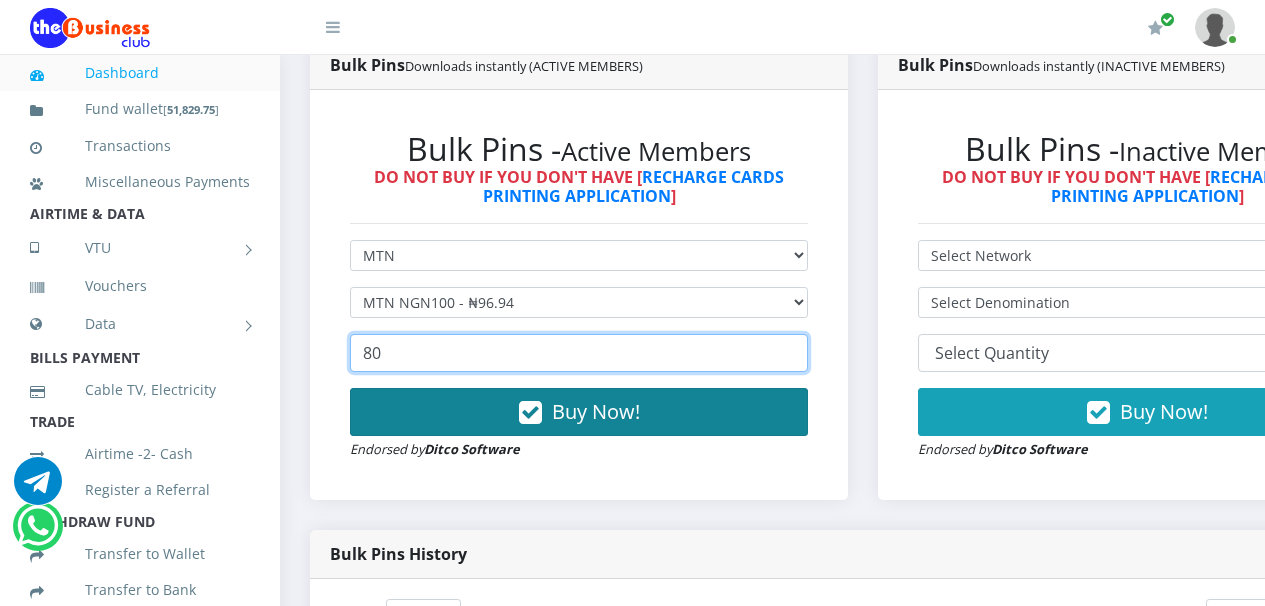 type on "80" 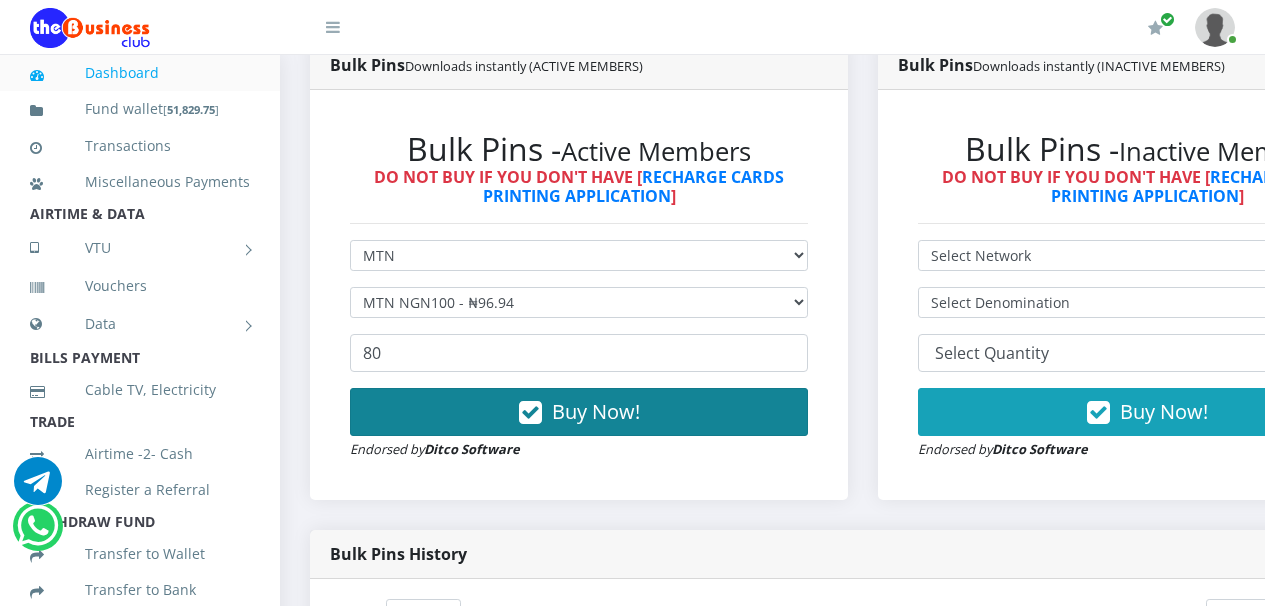 click at bounding box center [530, 413] 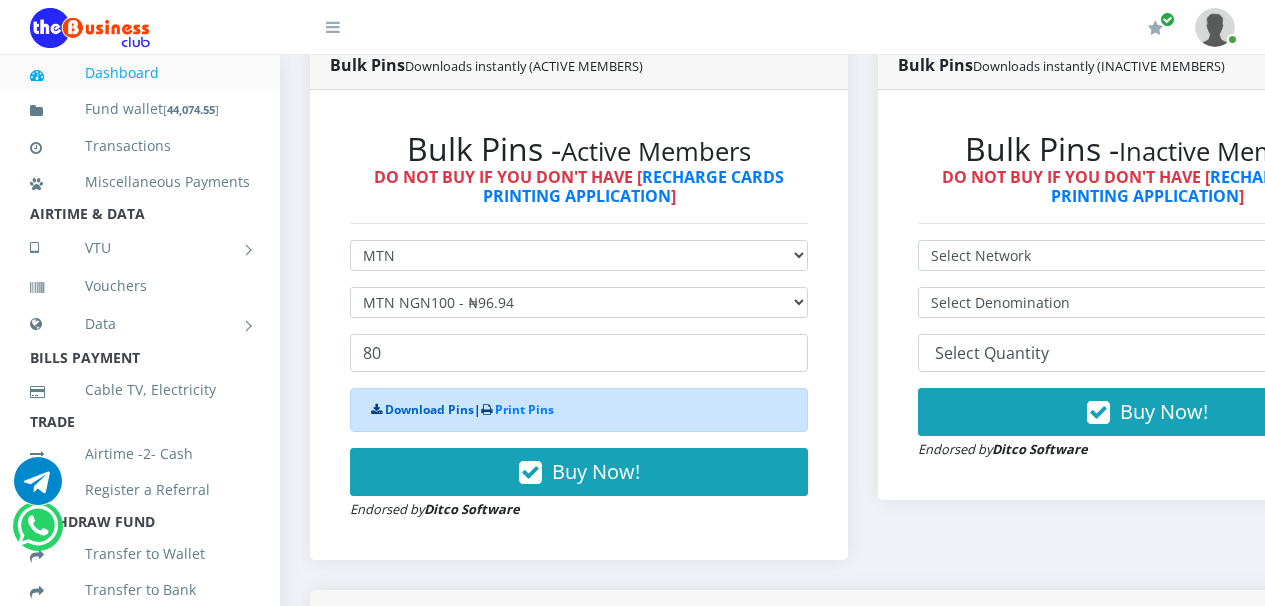 click on "Download Pins" at bounding box center (429, 409) 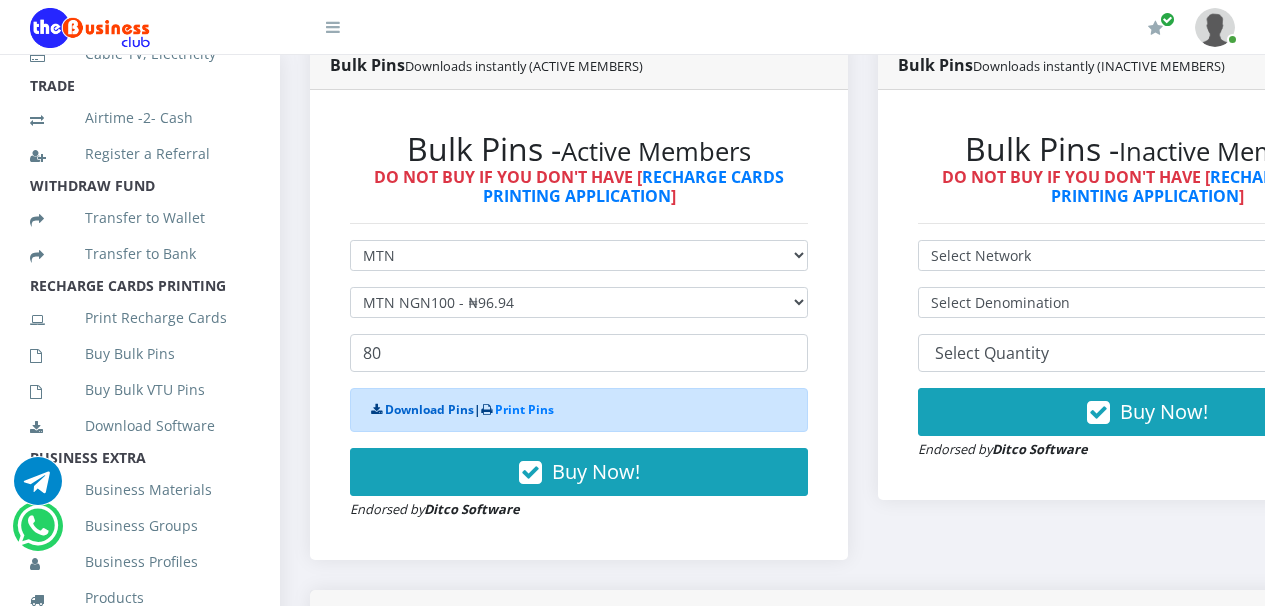 scroll, scrollTop: 405, scrollLeft: 0, axis: vertical 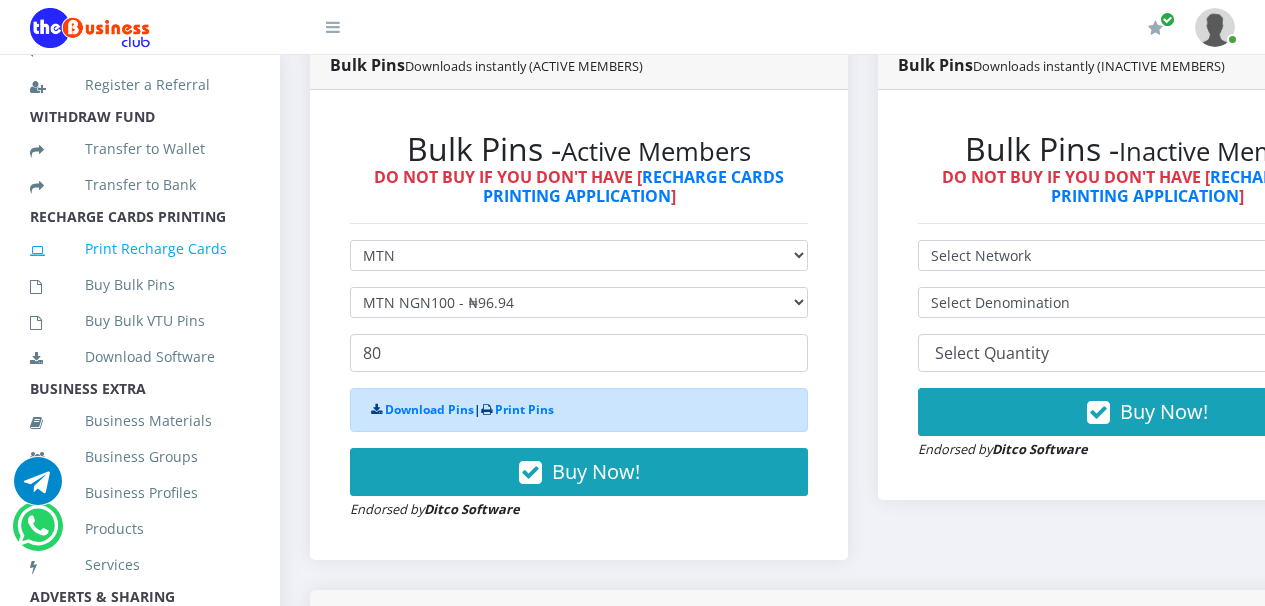 click on "Print Recharge Cards" at bounding box center [140, 249] 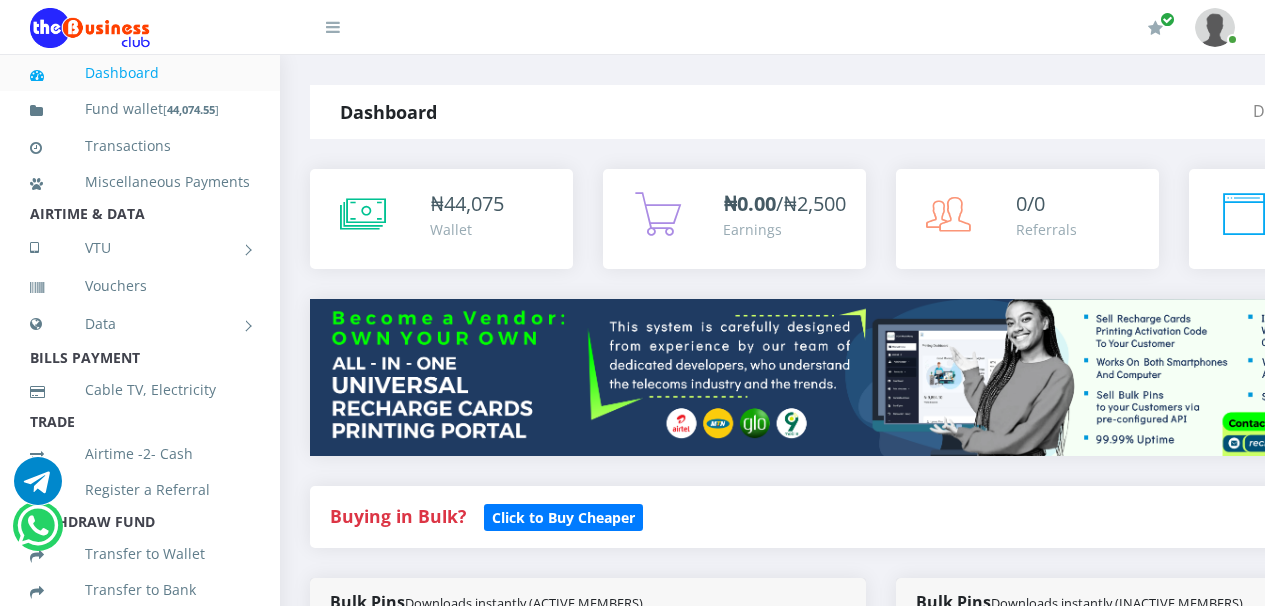 scroll, scrollTop: 0, scrollLeft: 0, axis: both 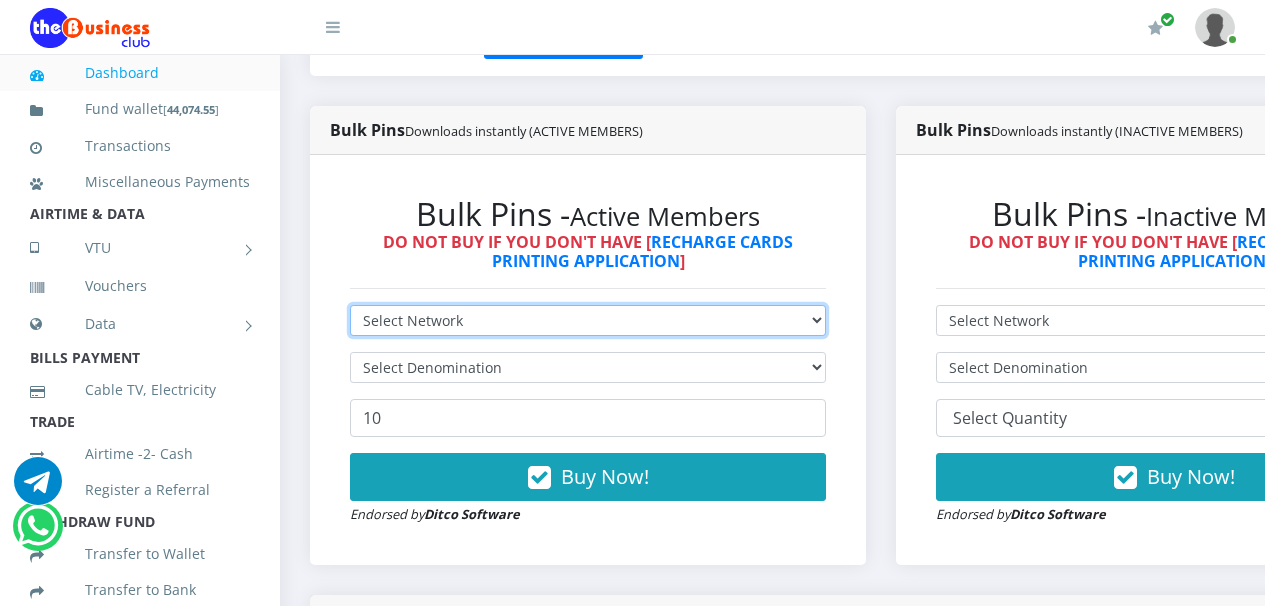 click on "Select Network
MTN
Globacom
9Mobile
Airtel" at bounding box center (588, 320) 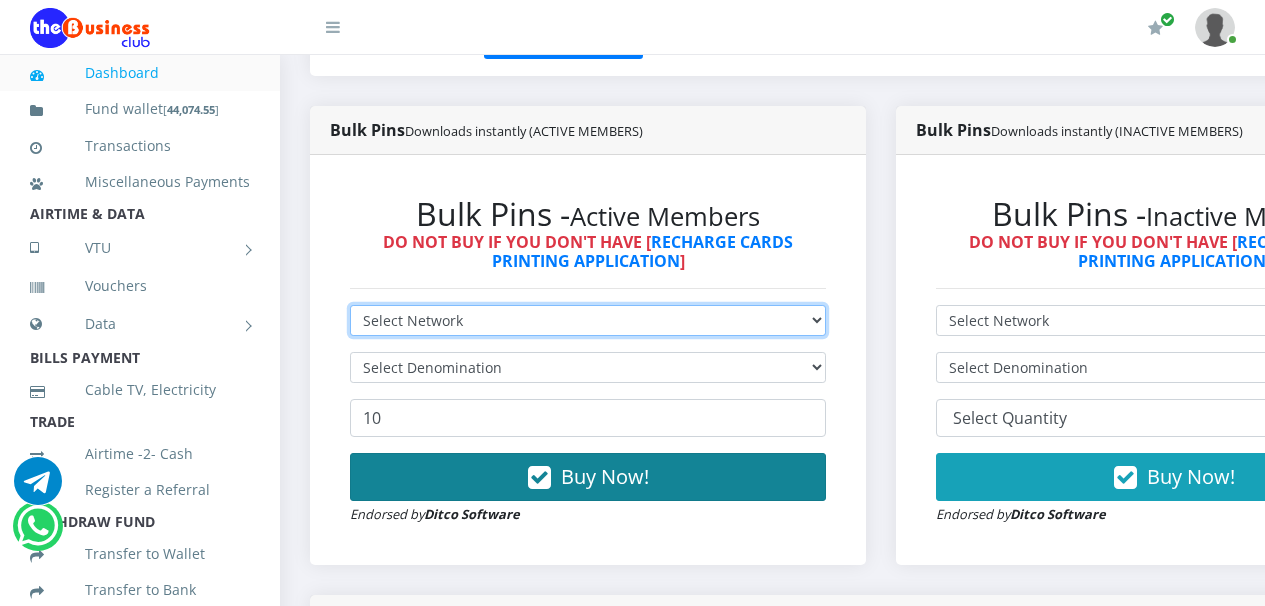 select on "Airtel" 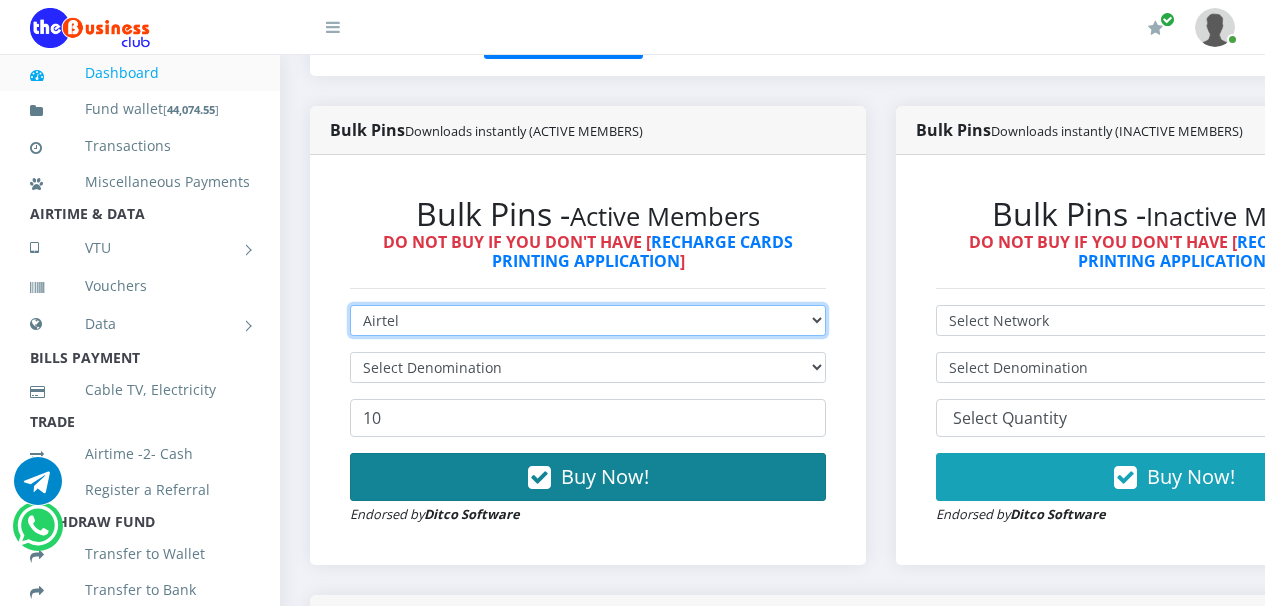 click on "Select Network
MTN
Globacom
9Mobile
Airtel" at bounding box center (588, 320) 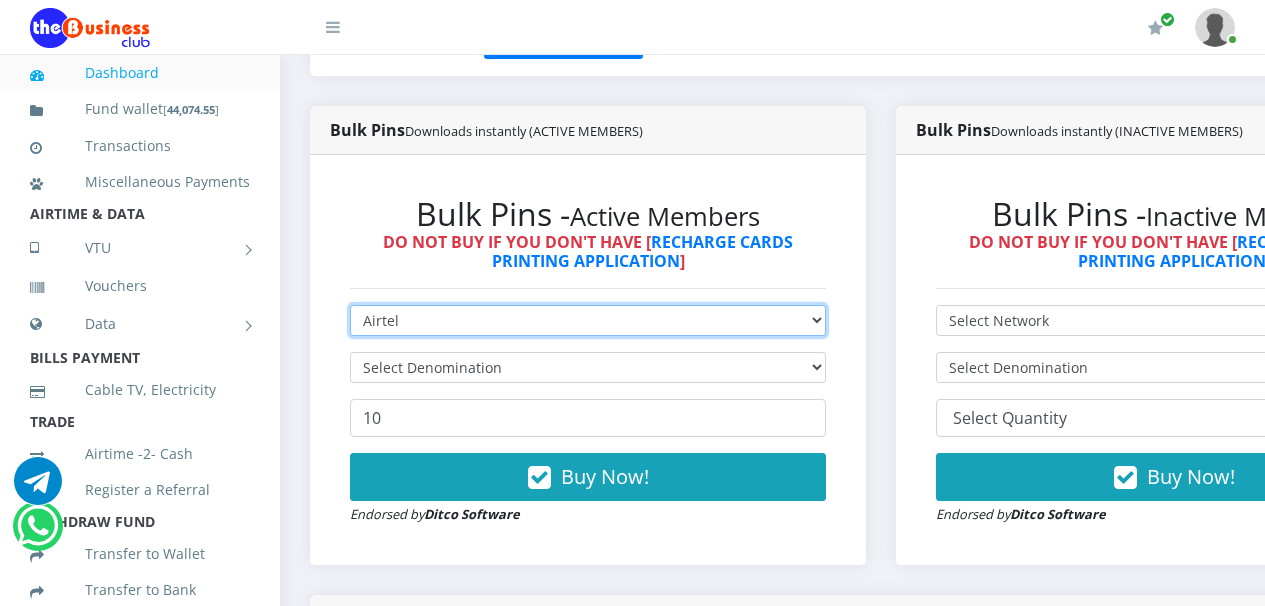 type 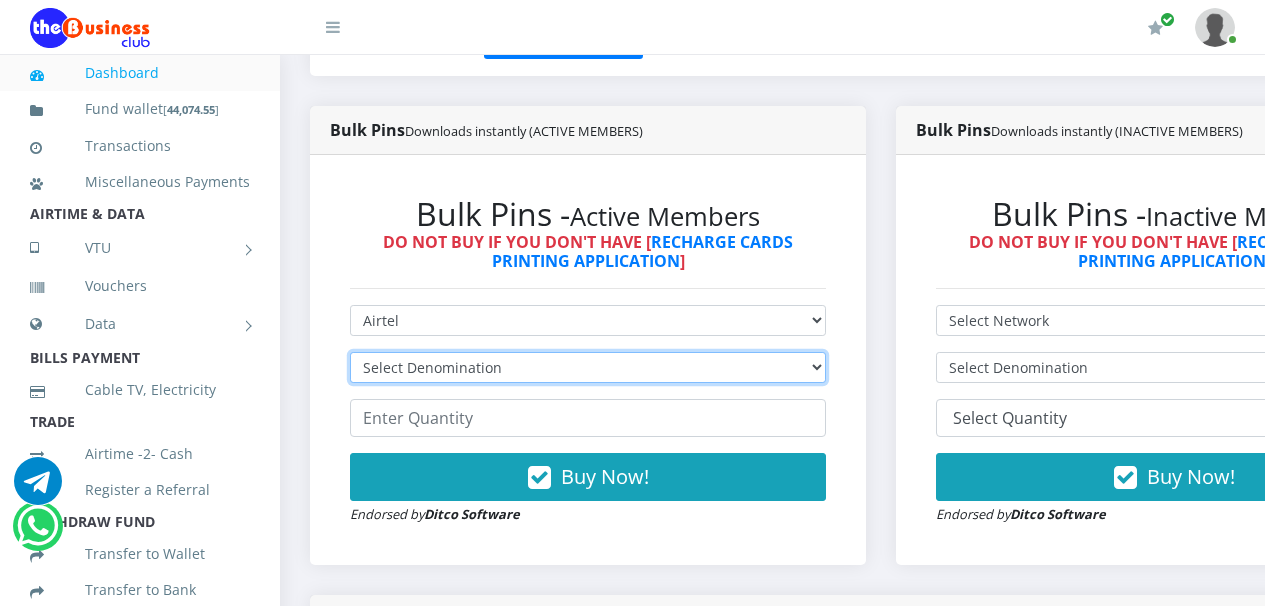 click on "Select Denomination Airtel NGN100 - ₦96.36 Airtel NGN200 - ₦192.72 Airtel NGN500 - ₦481.80 Airtel NGN1000 - ₦963.60" at bounding box center (588, 367) 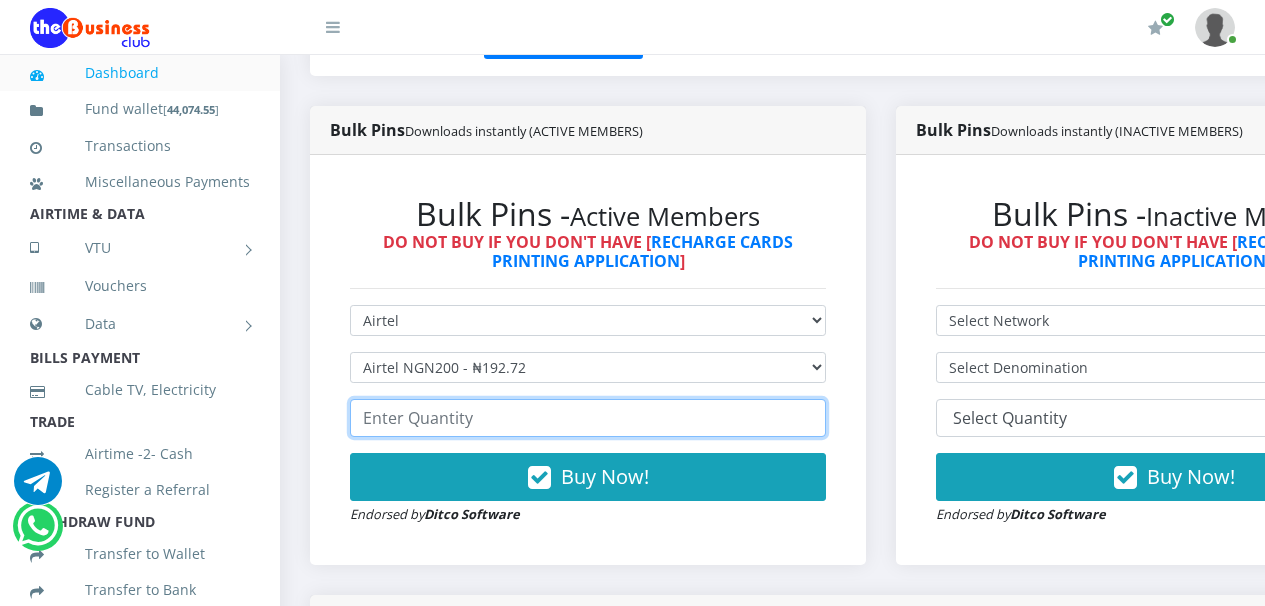 click at bounding box center [588, 418] 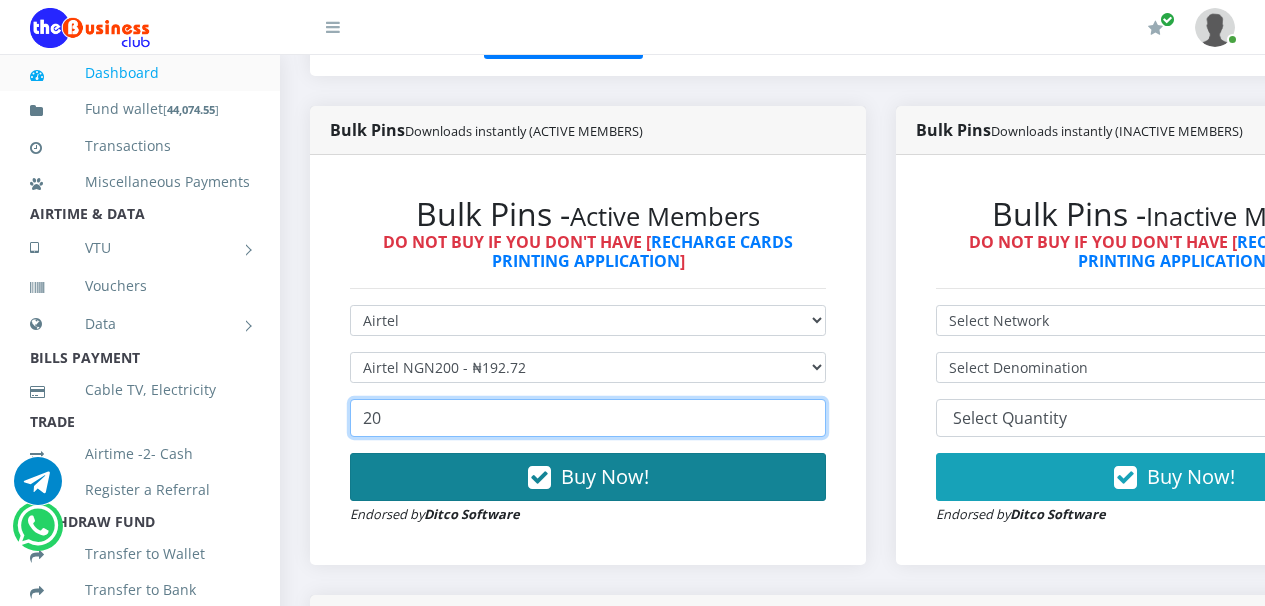 type on "20" 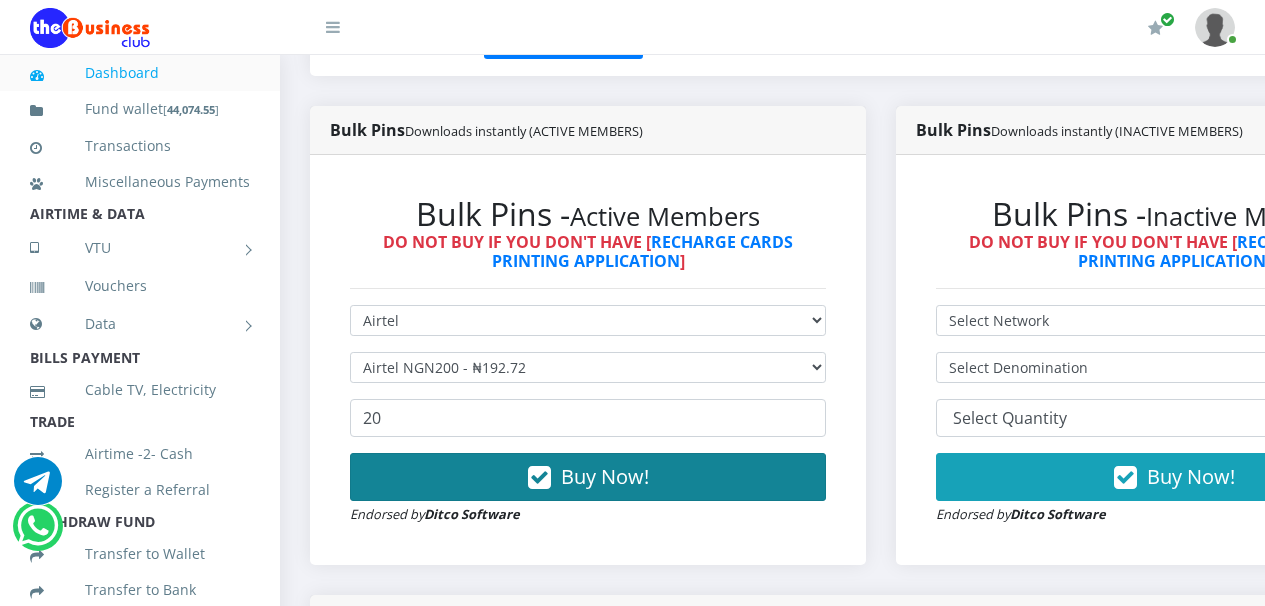 click at bounding box center [539, 478] 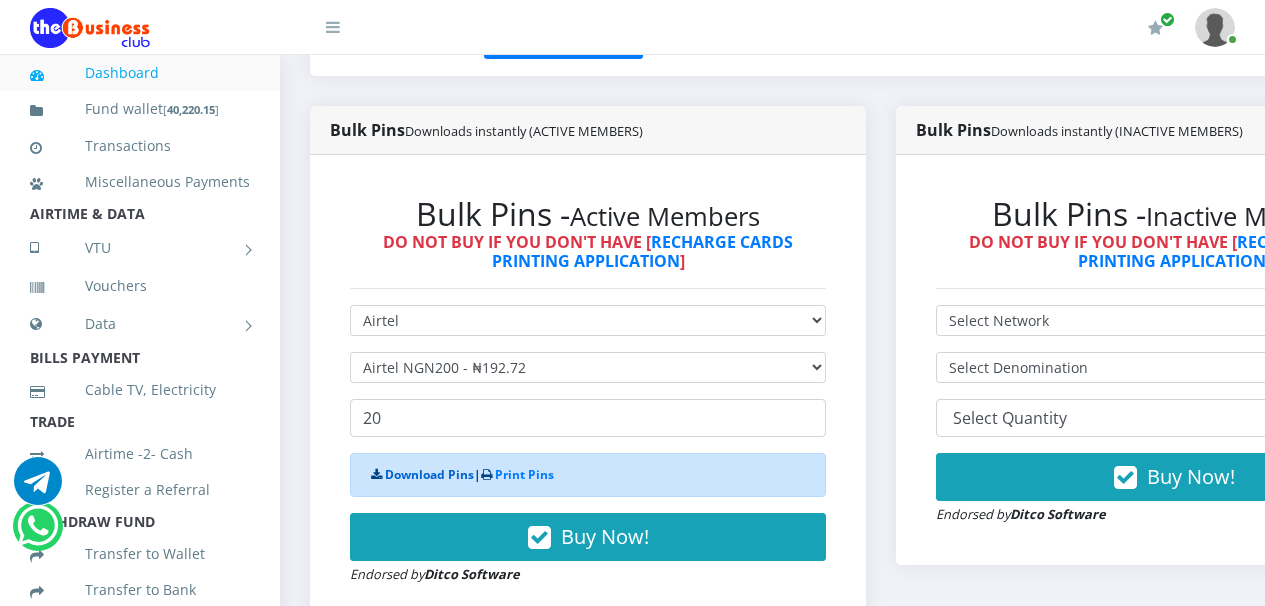 click on "Download Pins" at bounding box center [429, 474] 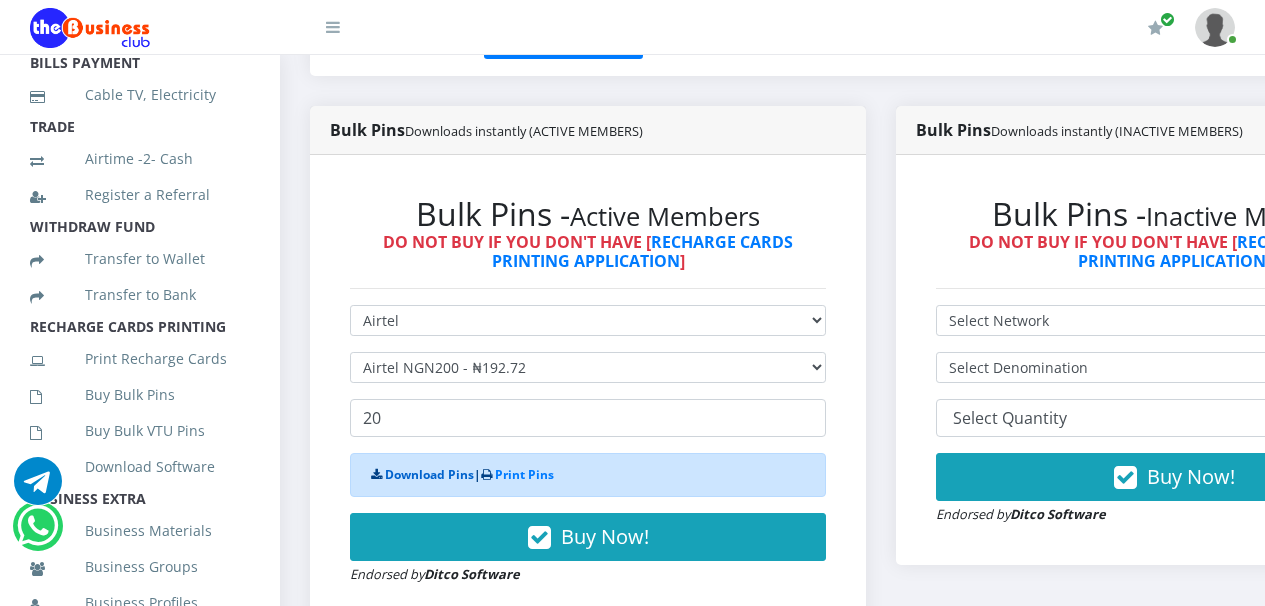 scroll, scrollTop: 397, scrollLeft: 0, axis: vertical 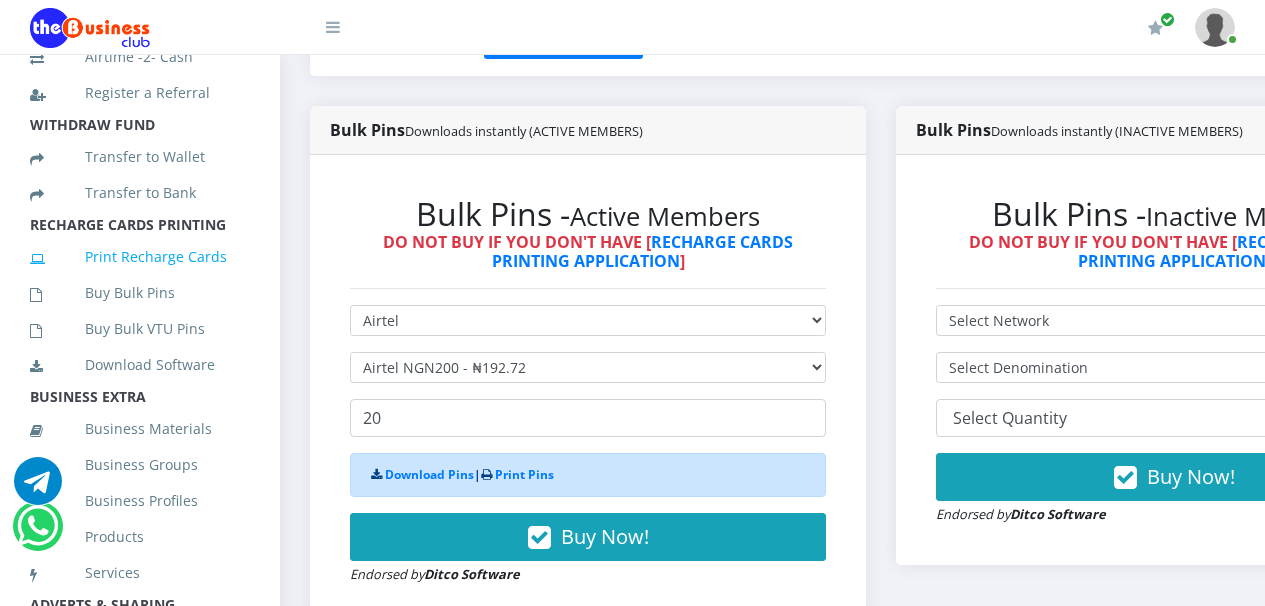 click on "Print Recharge Cards" at bounding box center (140, 257) 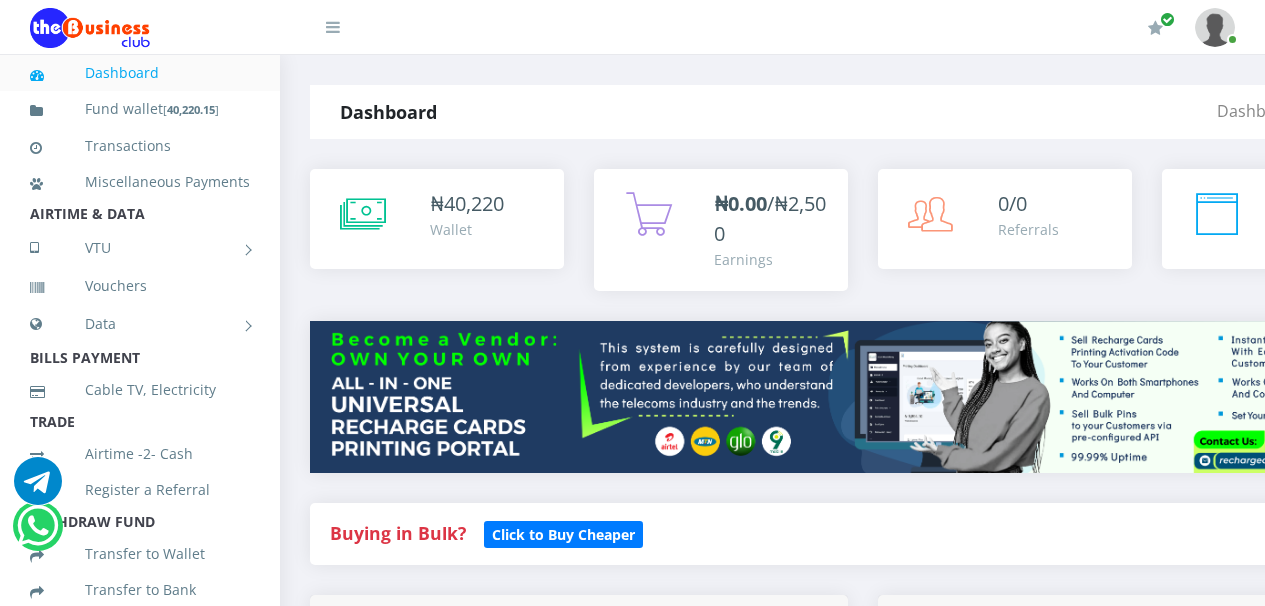 scroll, scrollTop: 0, scrollLeft: 0, axis: both 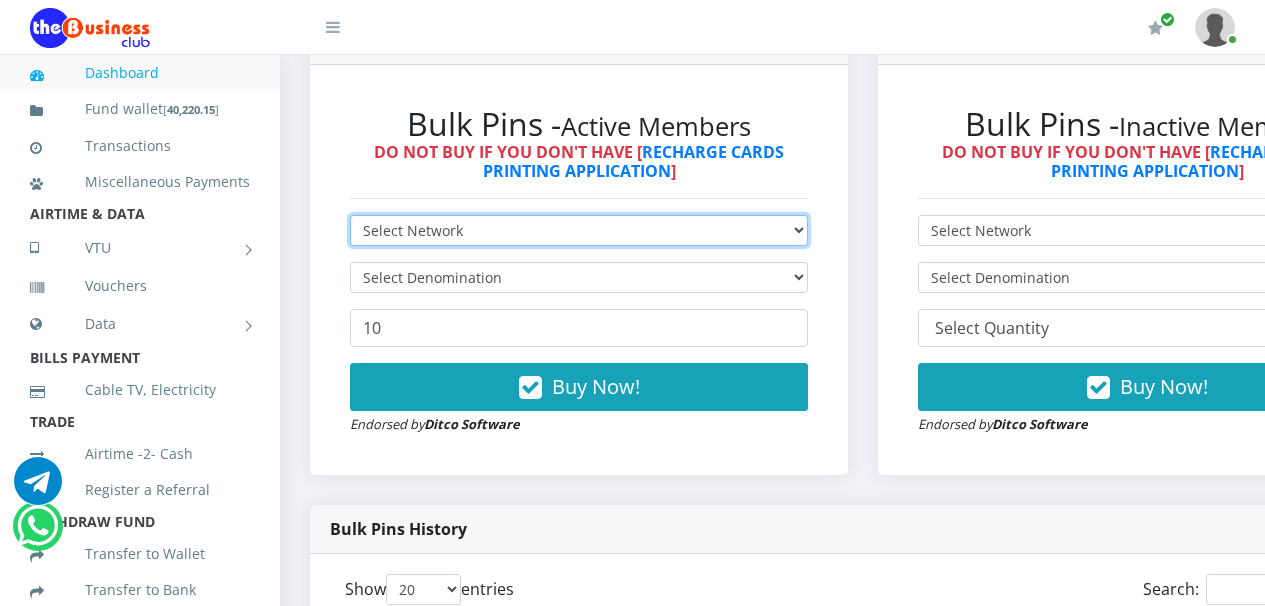 click on "Select Network
MTN
Globacom
9Mobile
Airtel" at bounding box center [579, 230] 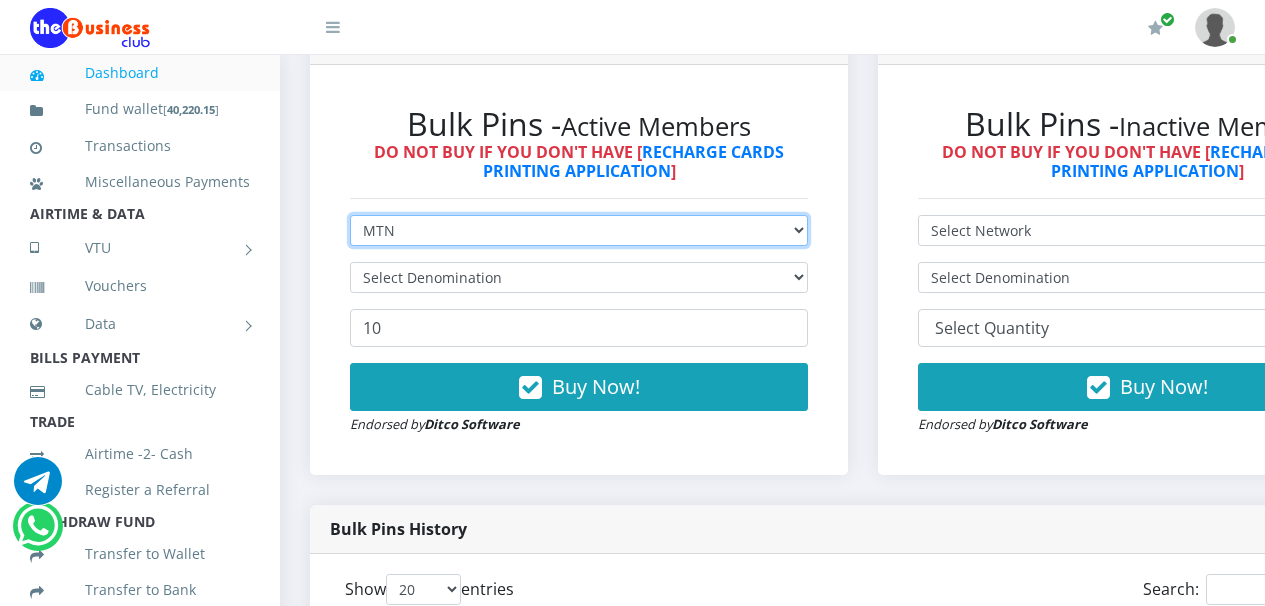 click on "Select Network
MTN
Globacom
9Mobile
Airtel" at bounding box center [579, 230] 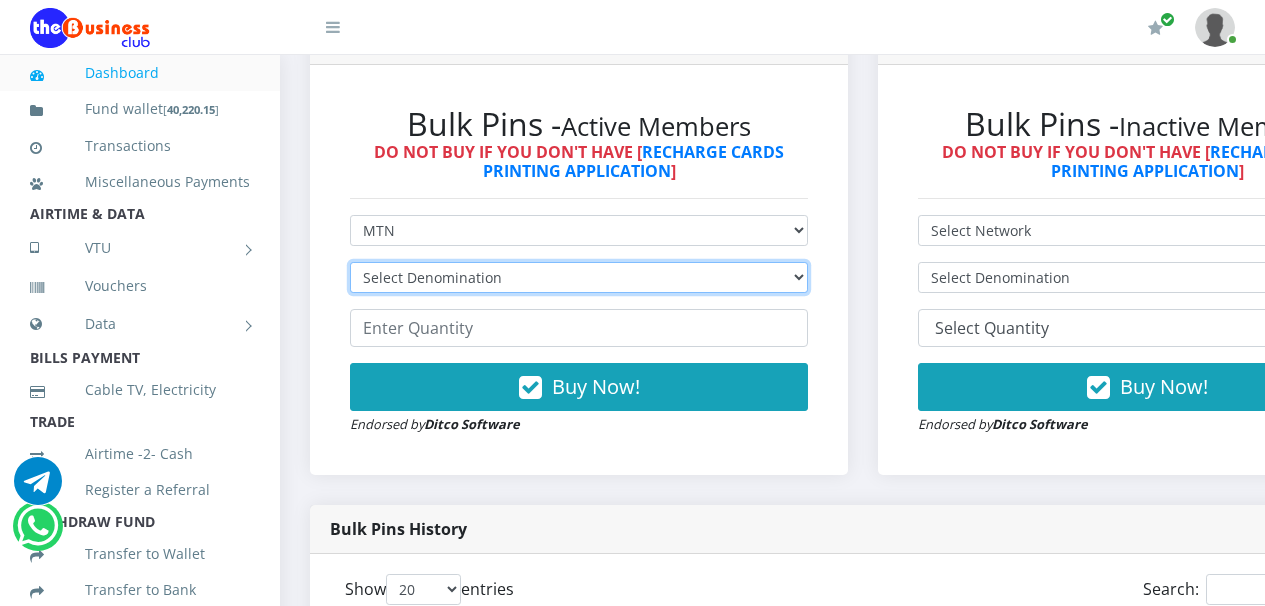 click on "Select Denomination MTN NGN100 - ₦96.94 MTN NGN200 - ₦193.88 MTN NGN400 - ₦387.76 MTN NGN500 - ₦484.70 MTN NGN1000 - ₦969.40 MTN NGN1500 - ₦1,454.10" at bounding box center (579, 277) 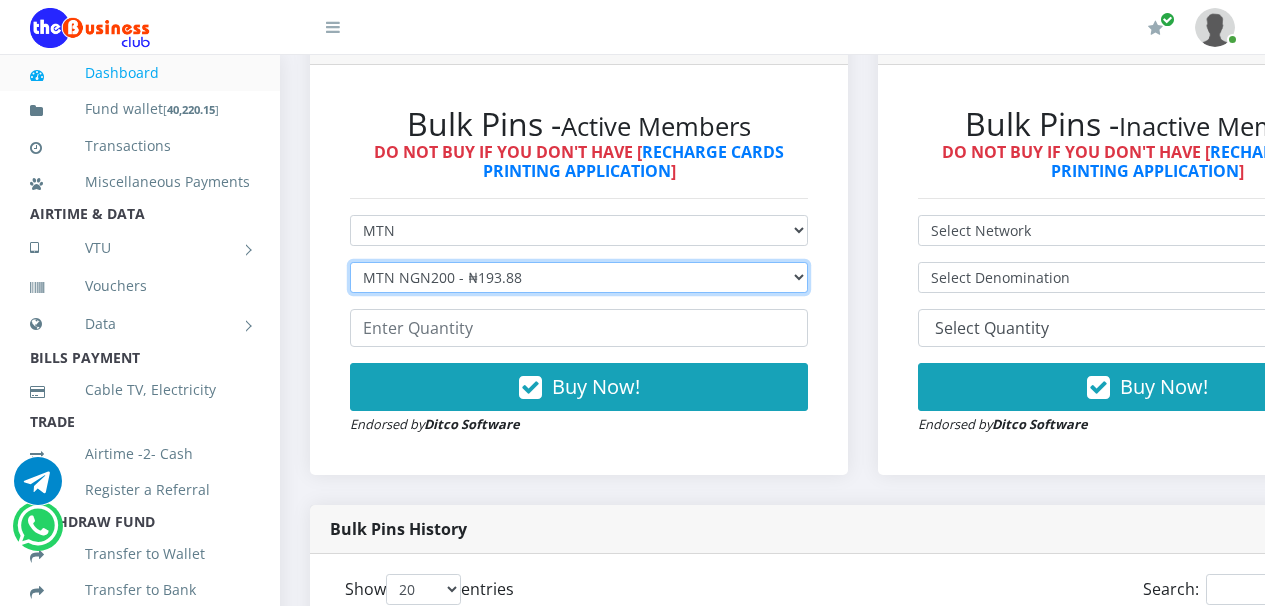 click on "Select Denomination MTN NGN100 - ₦96.94 MTN NGN200 - ₦193.88 MTN NGN400 - ₦387.76 MTN NGN500 - ₦484.70 MTN NGN1000 - ₦969.40 MTN NGN1500 - ₦1,454.10" at bounding box center (579, 277) 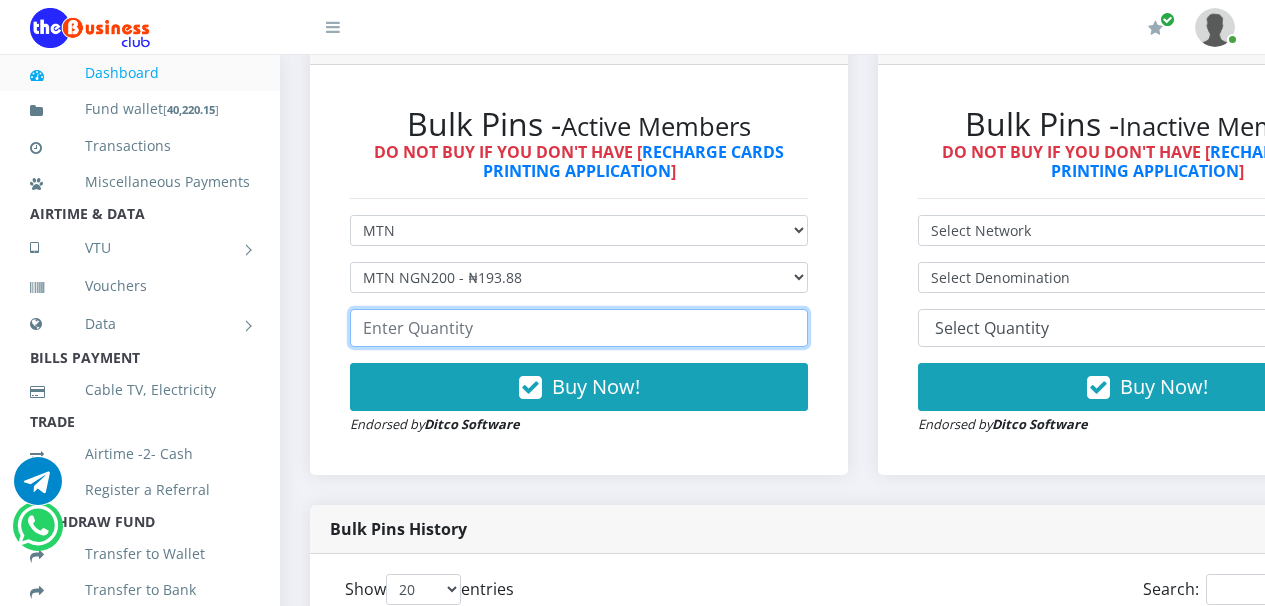 click at bounding box center (579, 328) 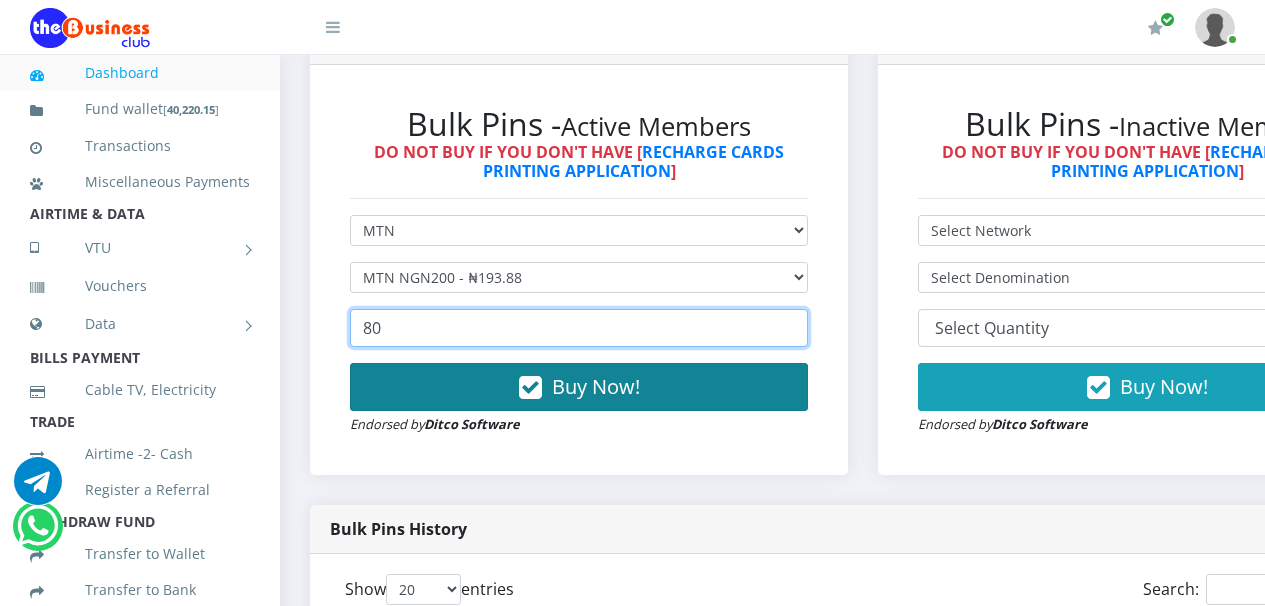 type on "80" 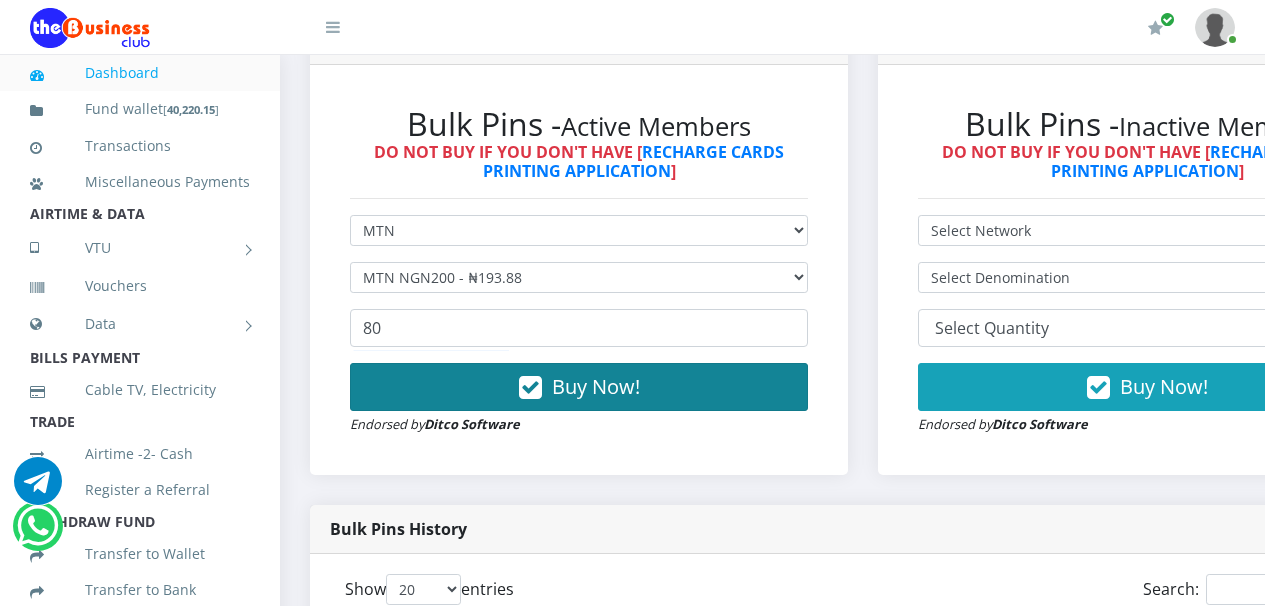 click at bounding box center [530, 388] 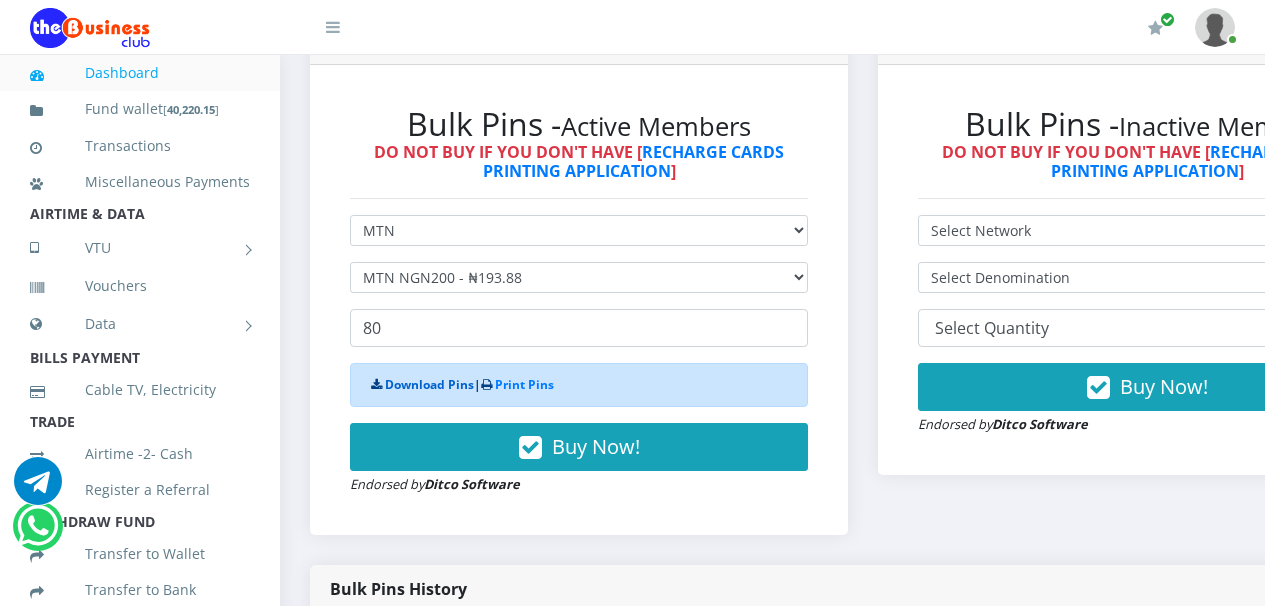 click on "Download Pins" at bounding box center (429, 384) 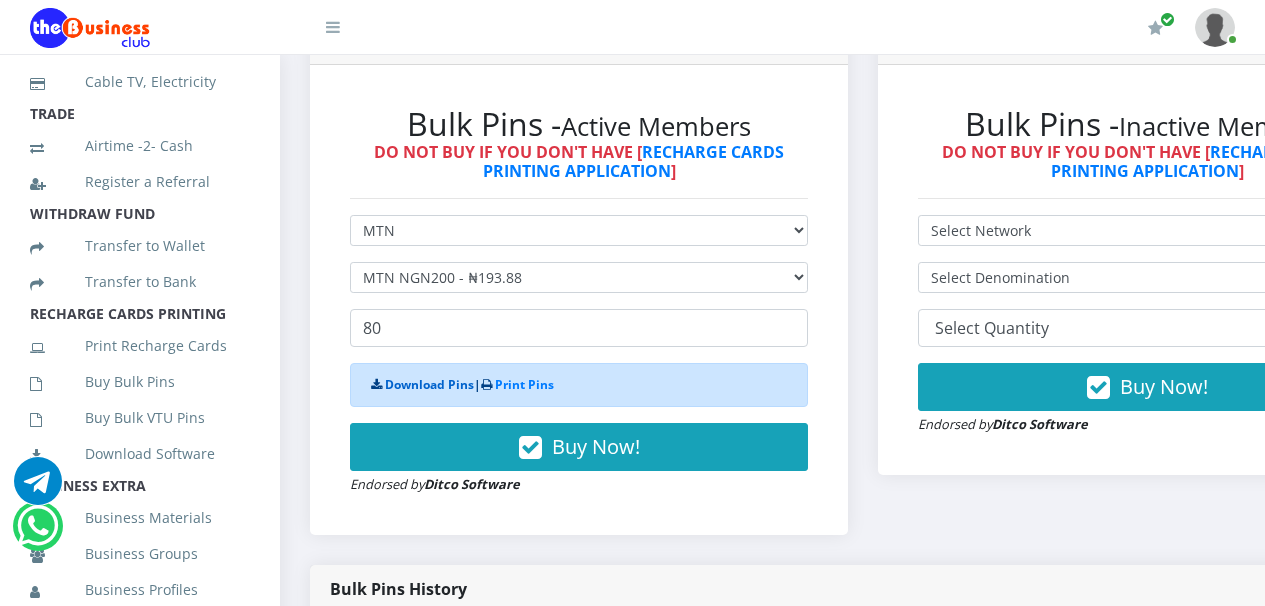 scroll, scrollTop: 344, scrollLeft: 0, axis: vertical 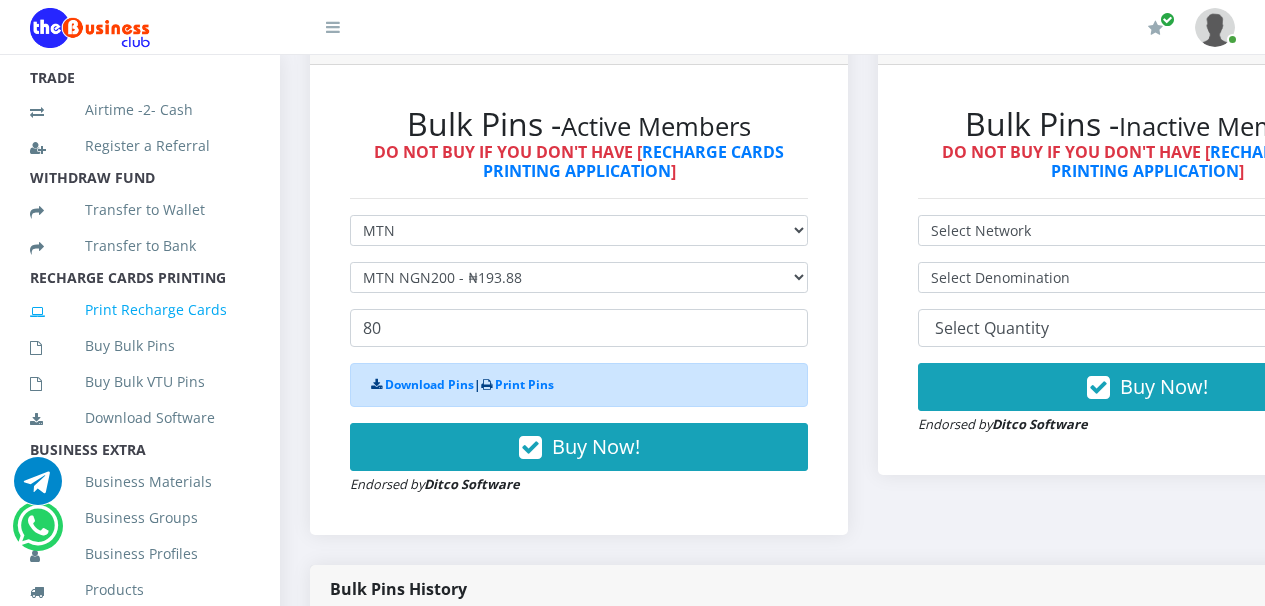 click on "Print Recharge Cards" at bounding box center [140, 310] 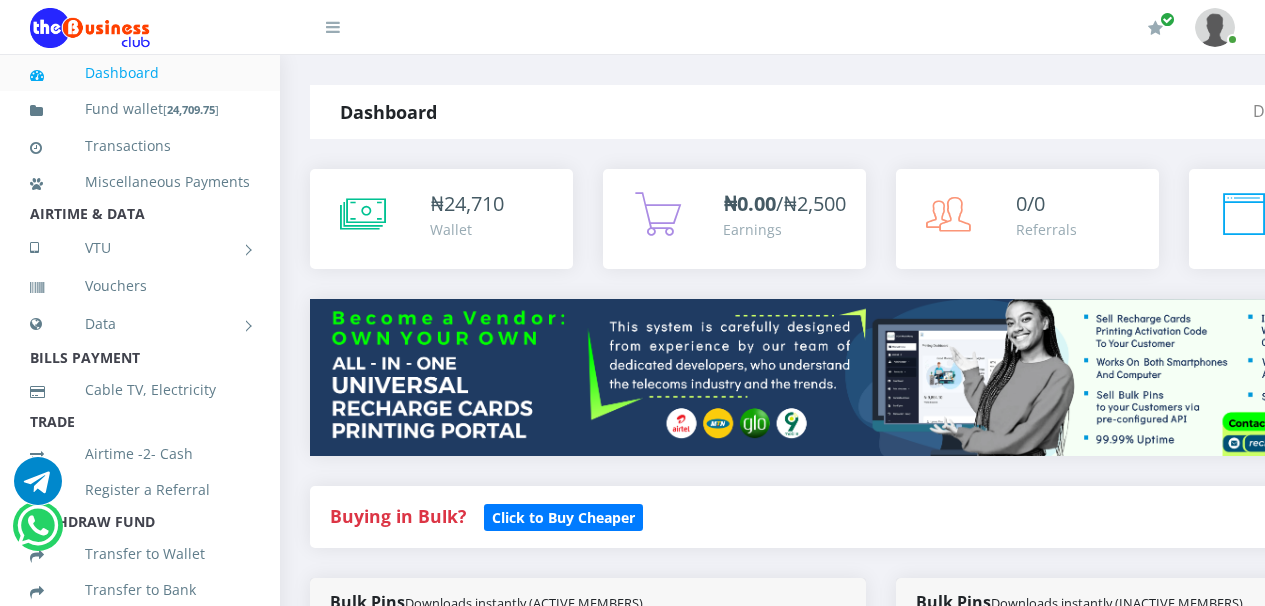 scroll, scrollTop: 0, scrollLeft: 0, axis: both 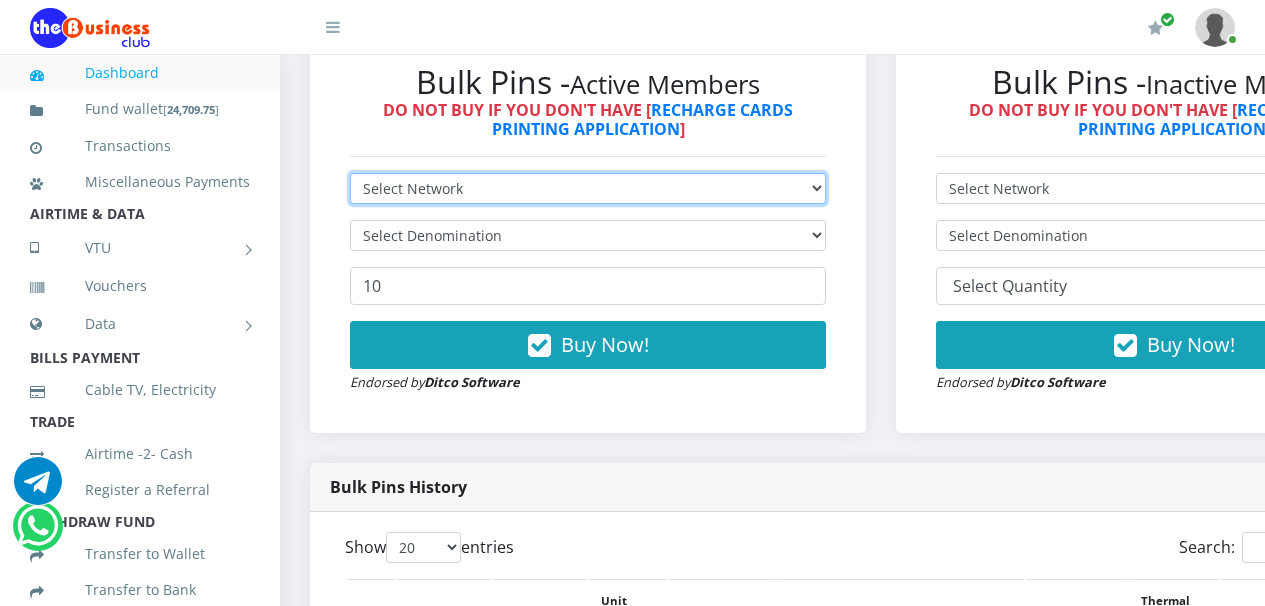 click on "Select Network
MTN
Globacom
9Mobile
Airtel" at bounding box center (588, 188) 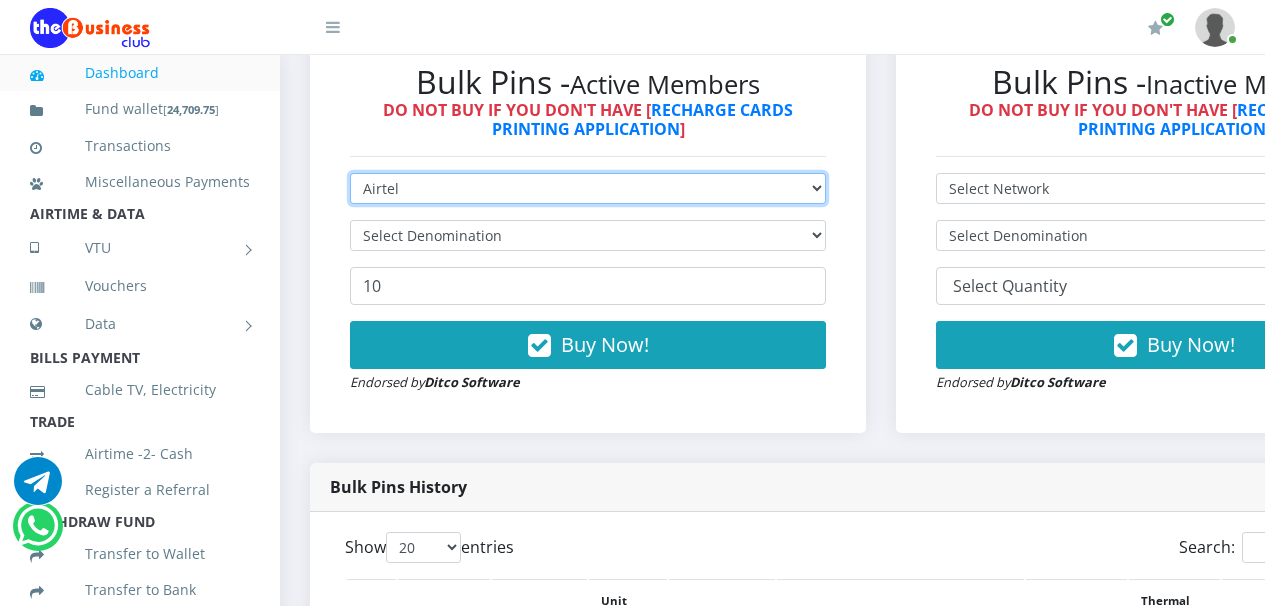 click on "Select Network
MTN
Globacom
9Mobile
Airtel" at bounding box center [588, 188] 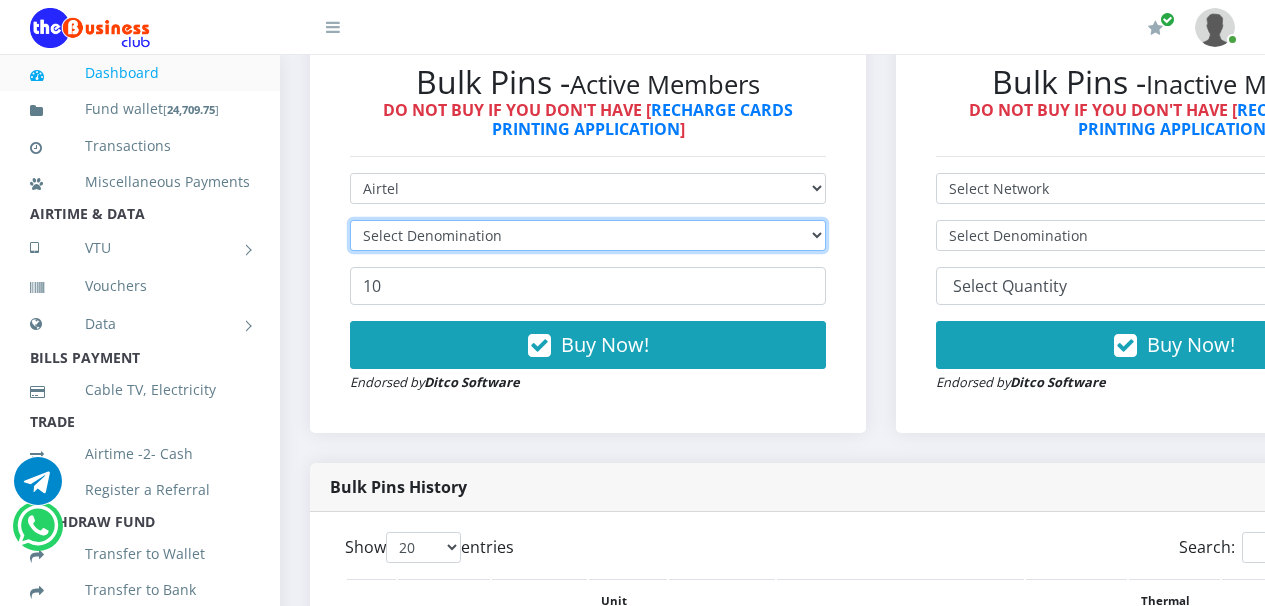 click on "Select Denomination" at bounding box center (588, 235) 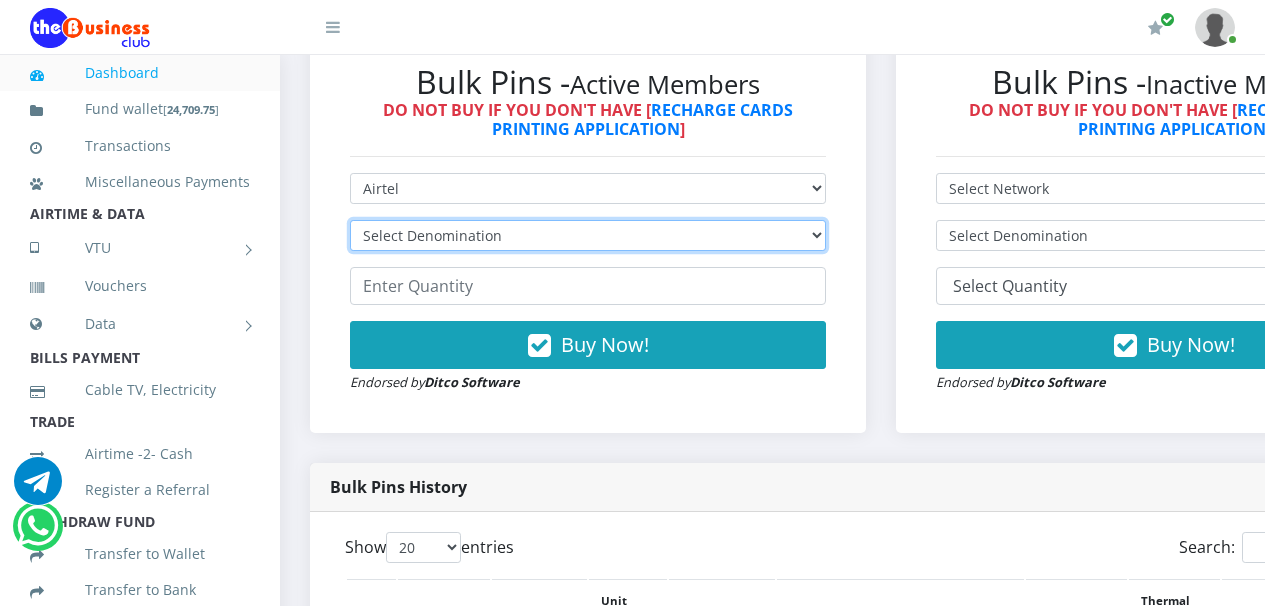 select on "481.8-500" 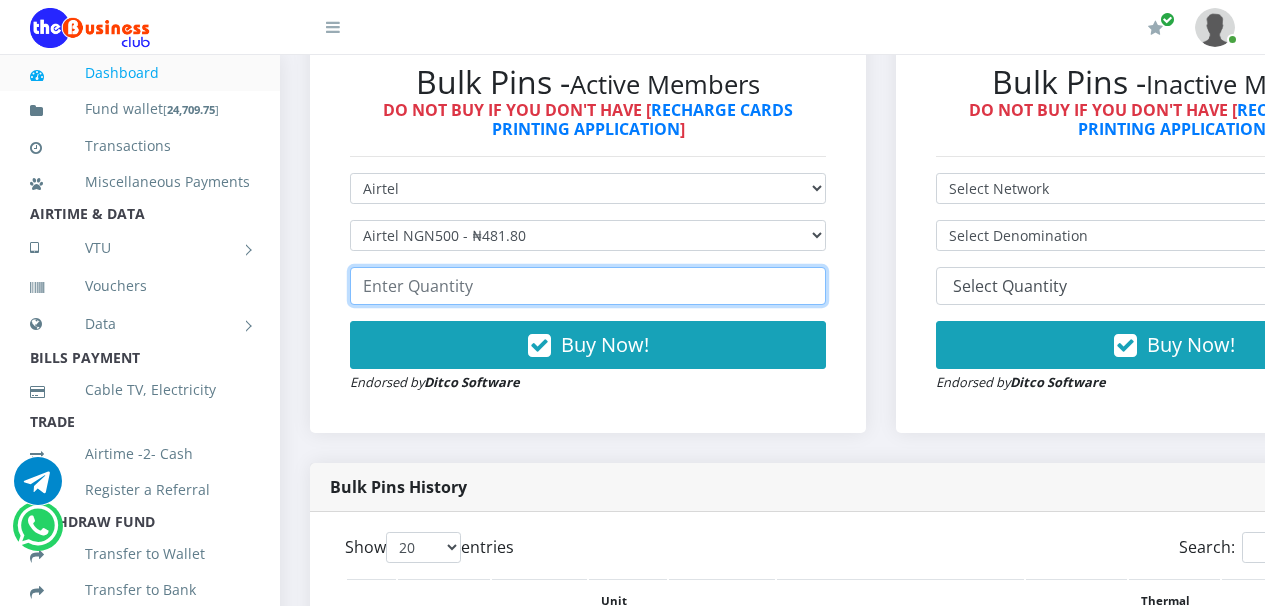 click at bounding box center (588, 286) 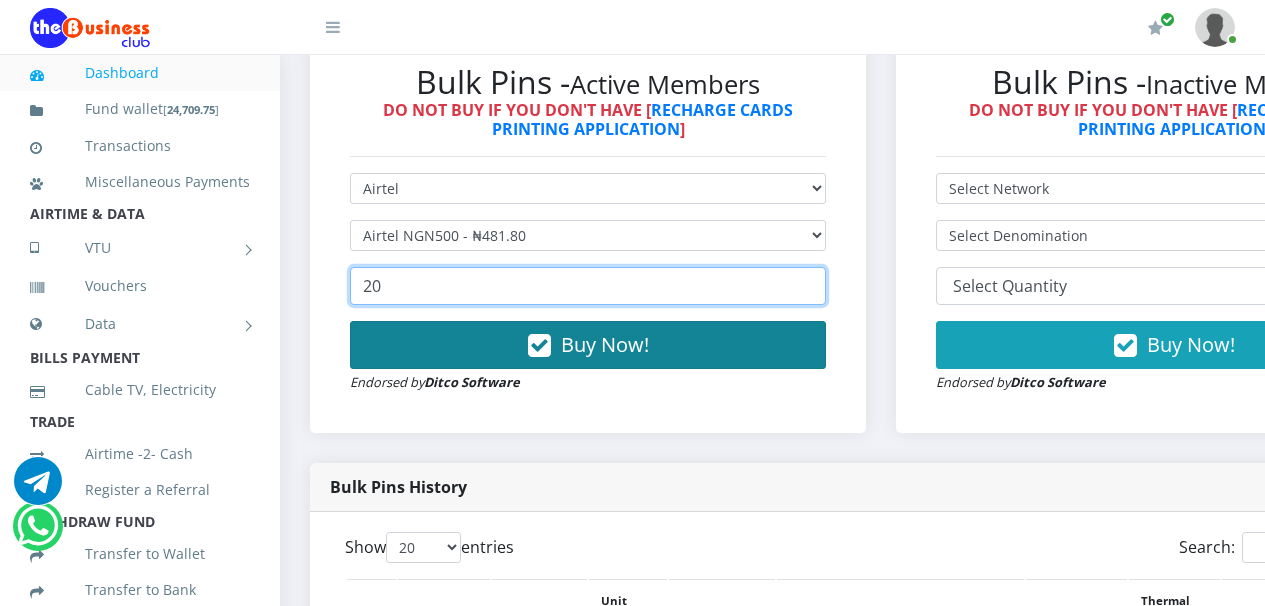 type on "20" 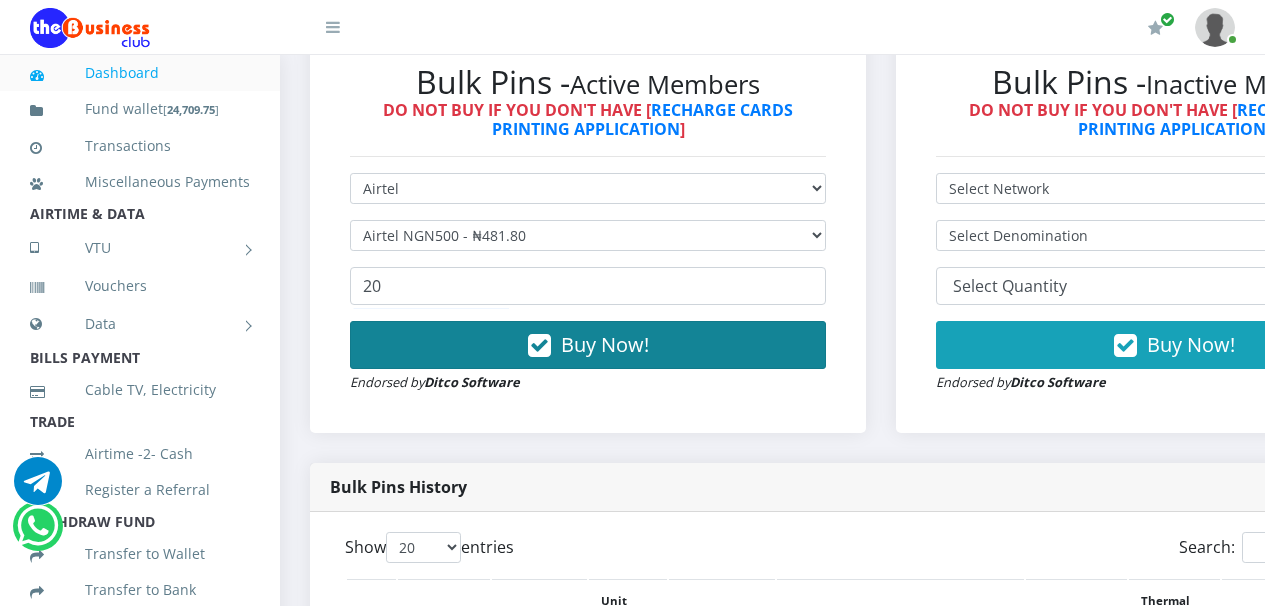 click at bounding box center [539, 346] 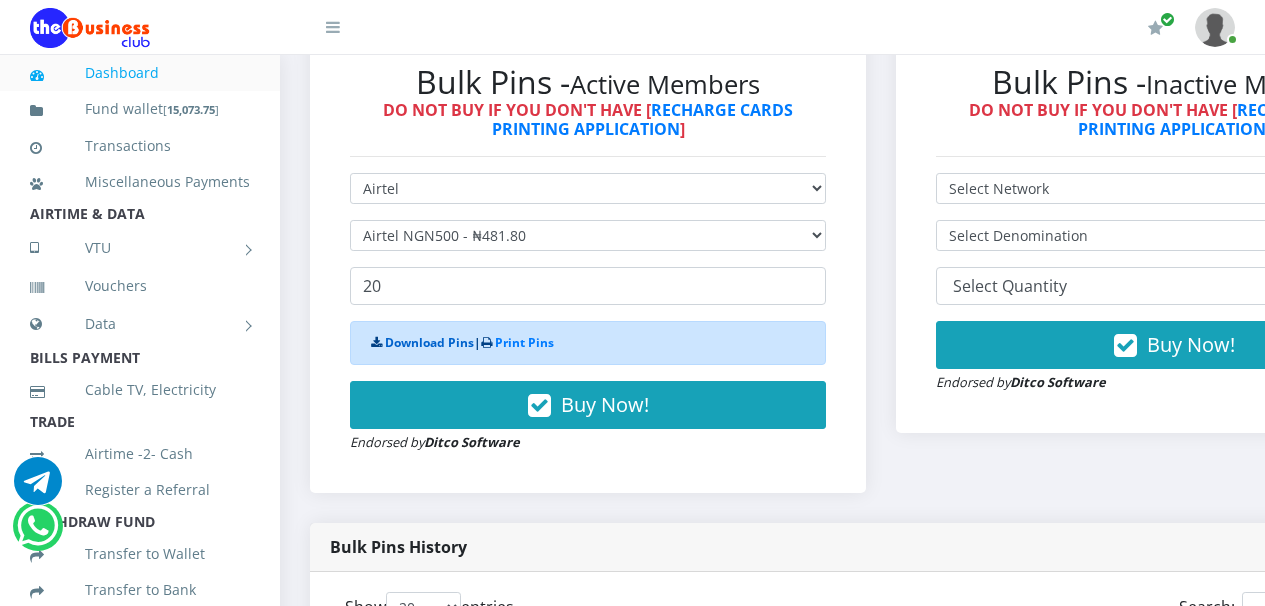 click on "Download Pins" at bounding box center (429, 342) 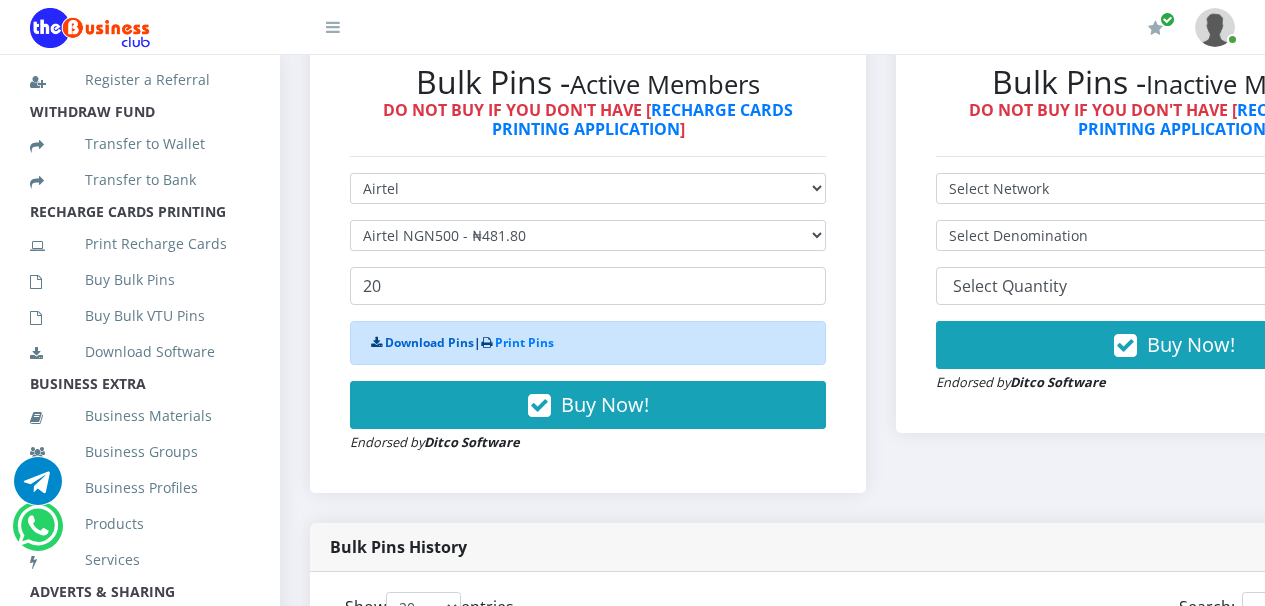 scroll, scrollTop: 562, scrollLeft: 0, axis: vertical 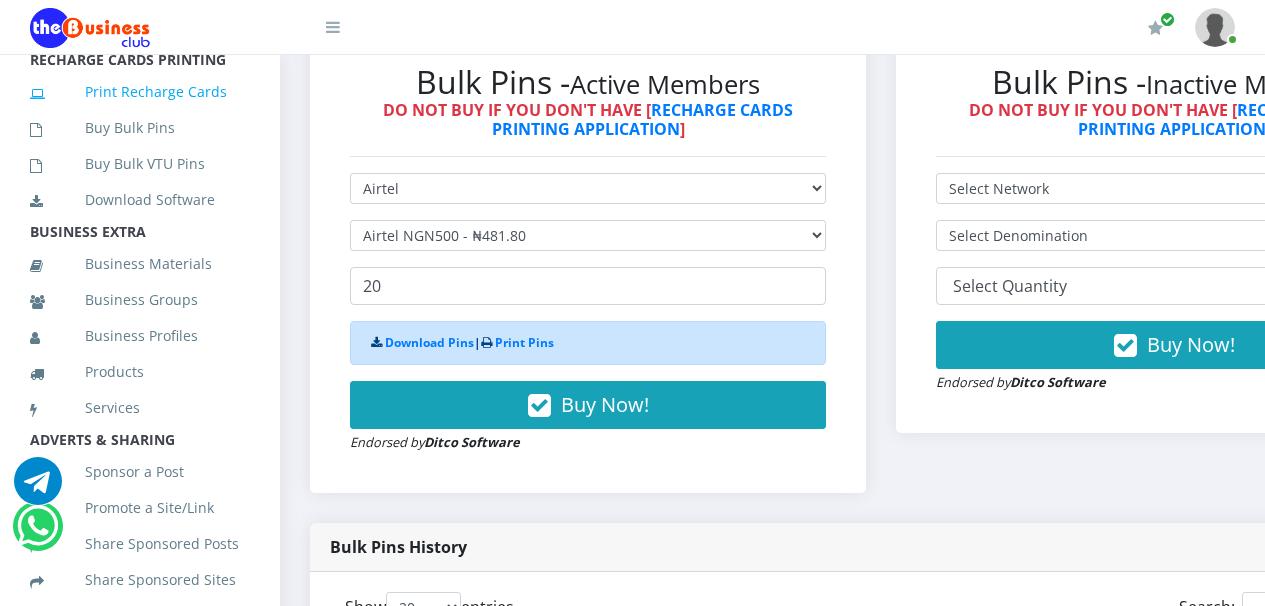 click on "Print Recharge Cards" at bounding box center [140, 92] 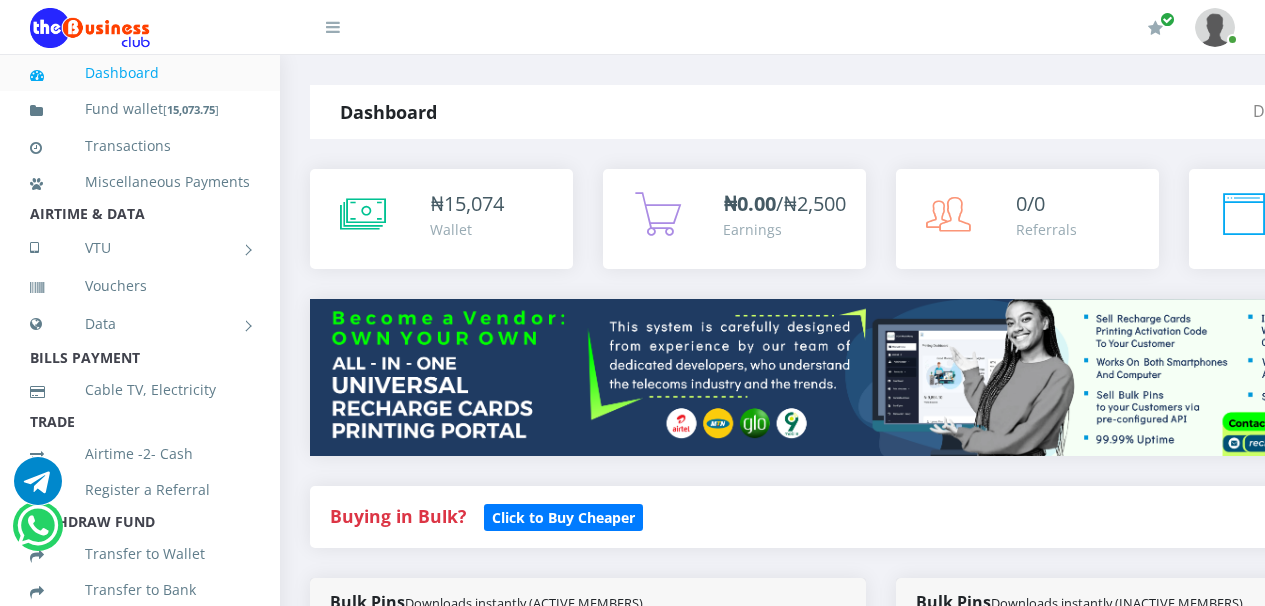scroll, scrollTop: 0, scrollLeft: 0, axis: both 